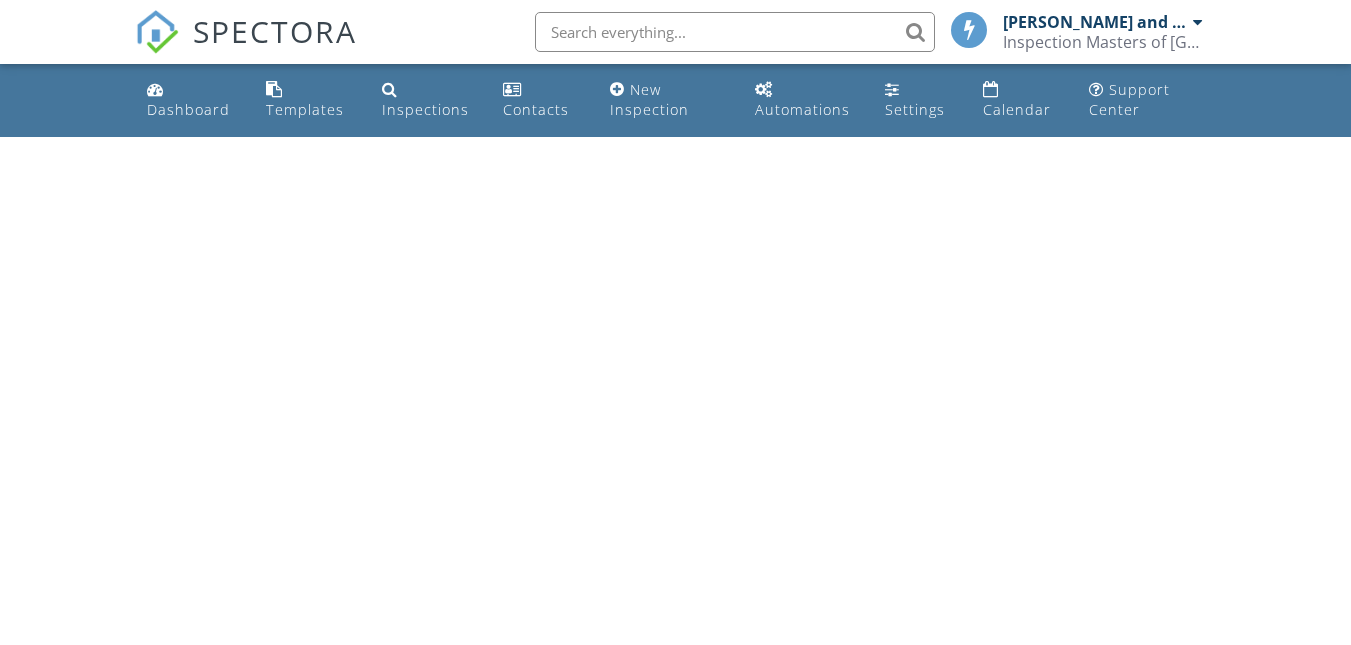 scroll, scrollTop: 0, scrollLeft: 0, axis: both 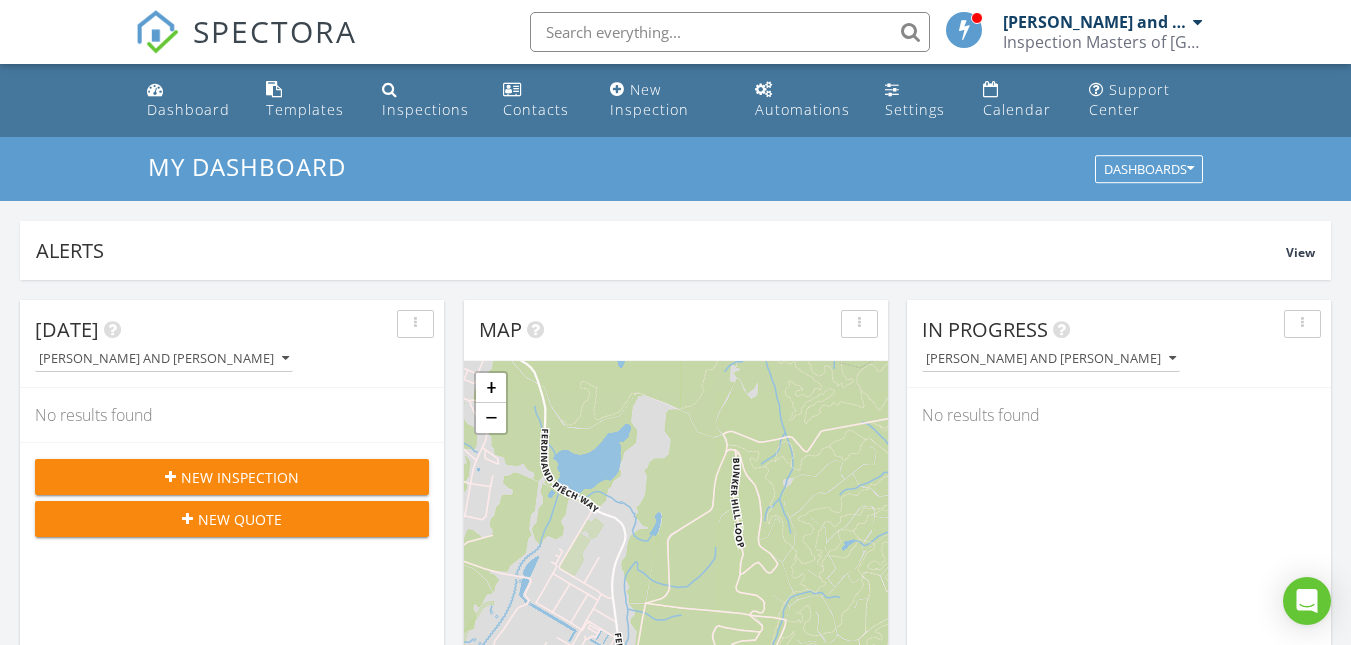 click at bounding box center (730, 32) 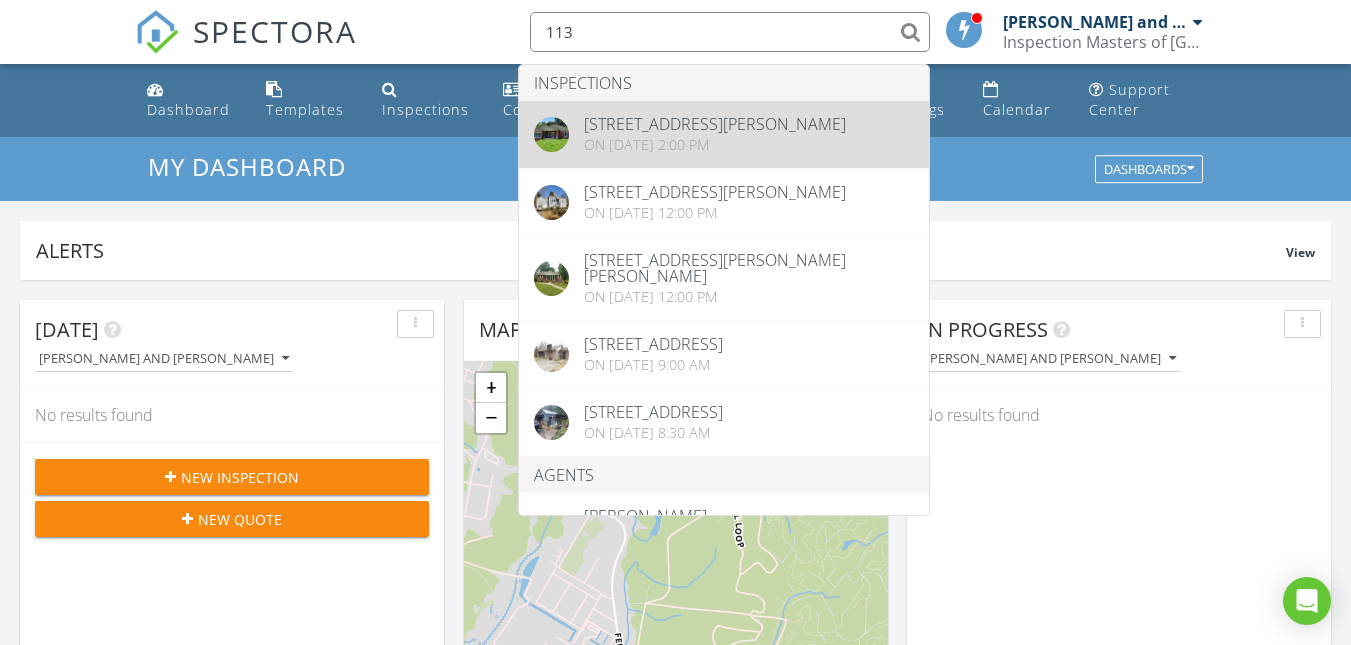 type on "113" 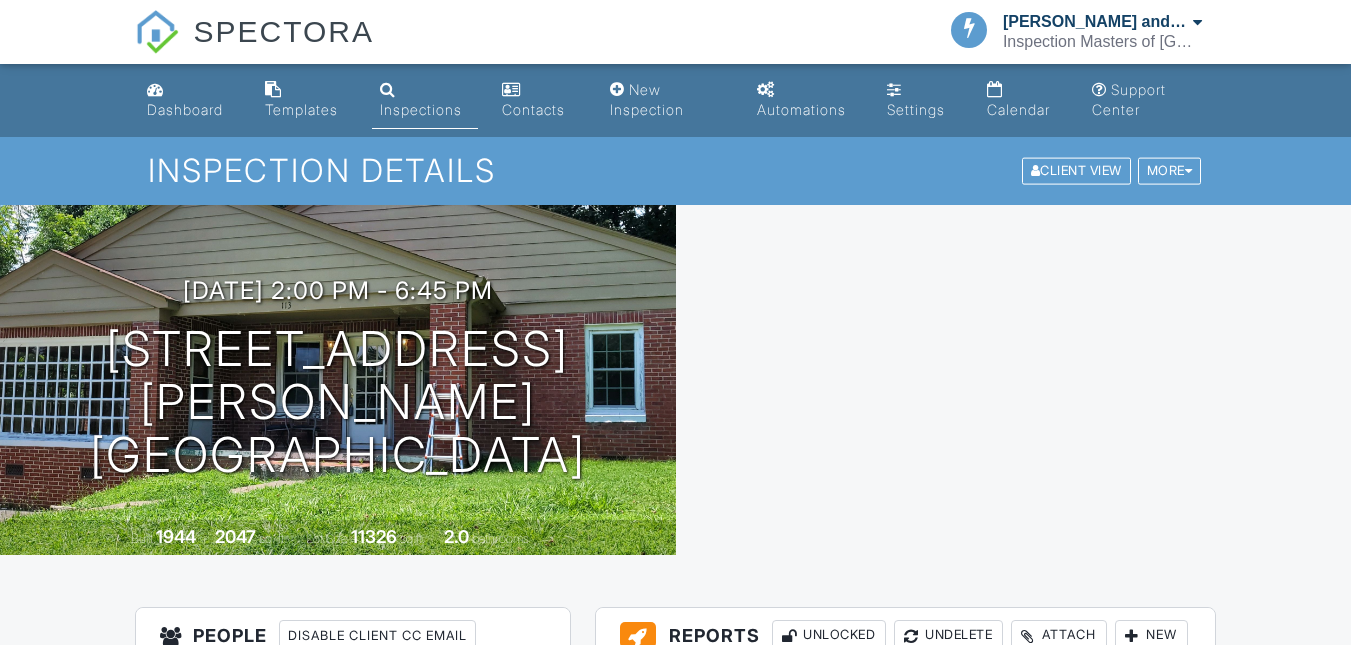 scroll, scrollTop: 601, scrollLeft: 0, axis: vertical 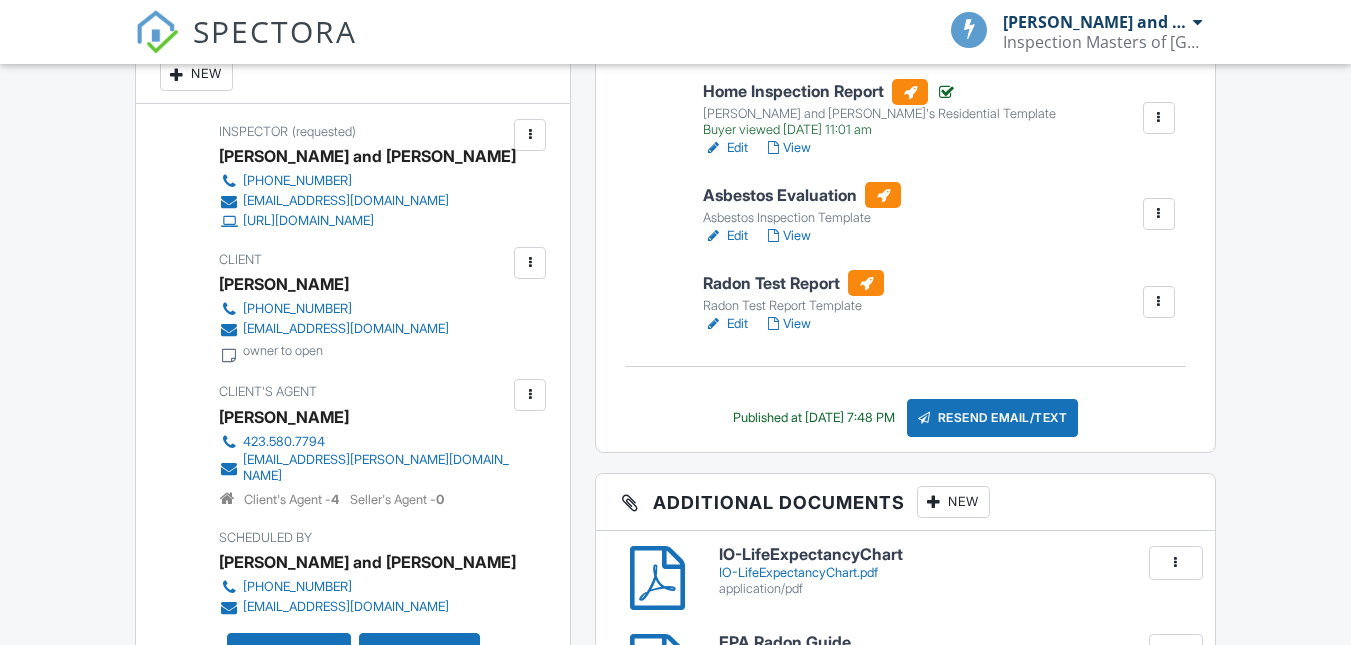 click at bounding box center (1159, 302) 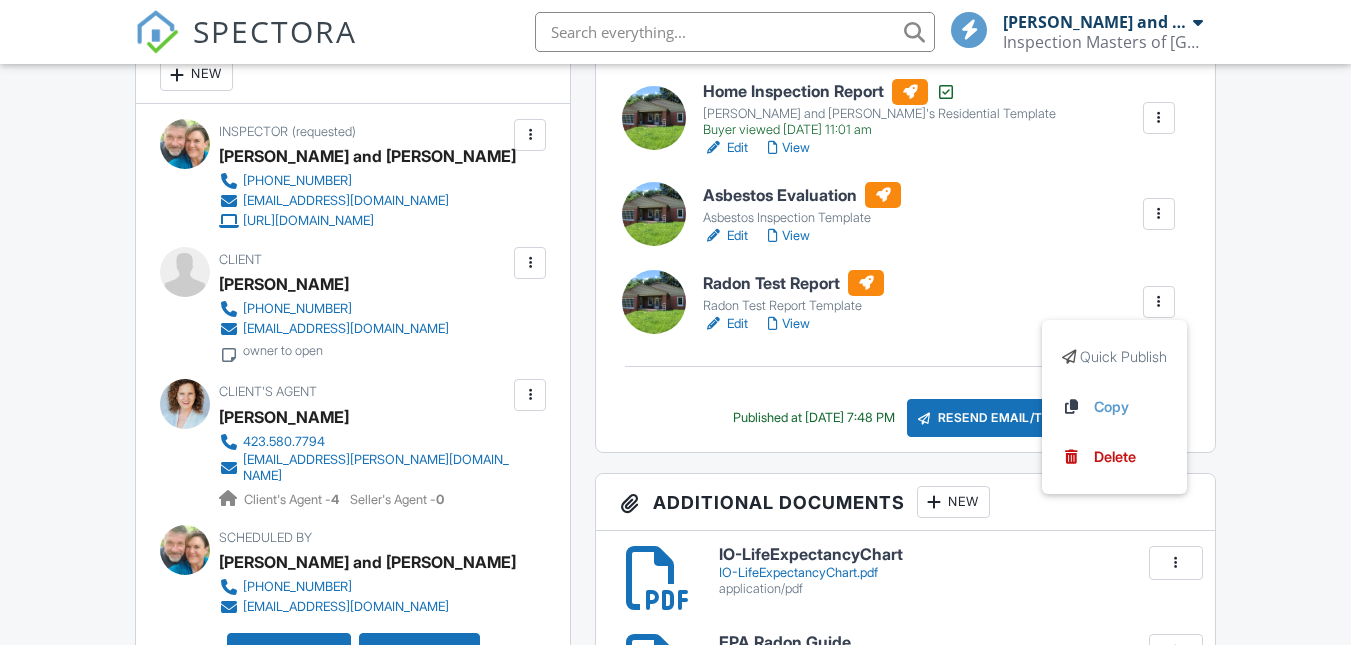 scroll, scrollTop: 588, scrollLeft: 0, axis: vertical 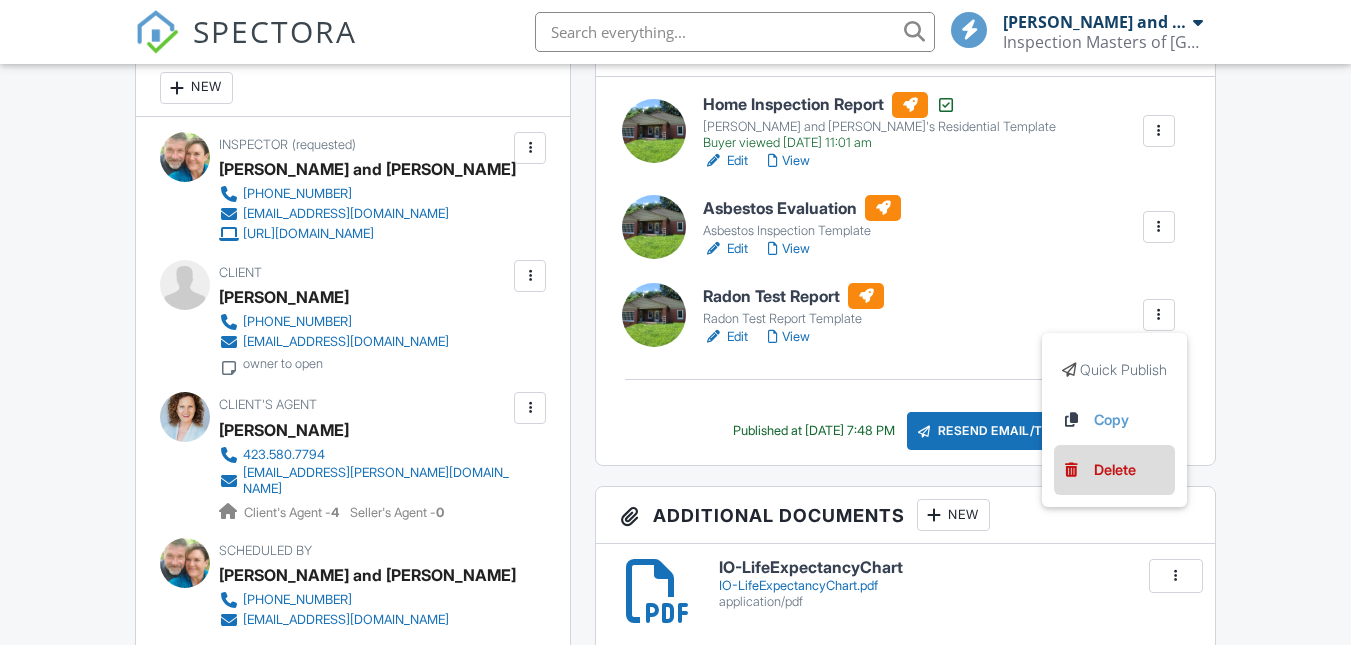 click on "Delete" at bounding box center (1115, 470) 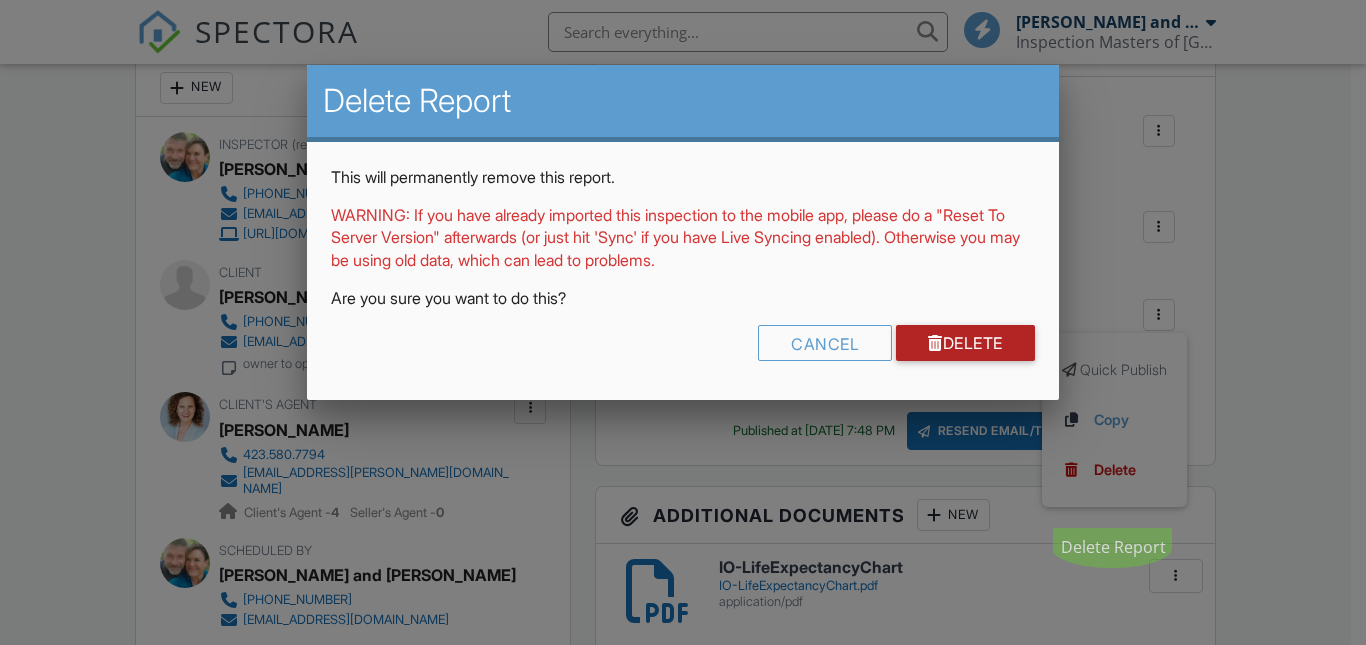 click on "Delete" at bounding box center (965, 343) 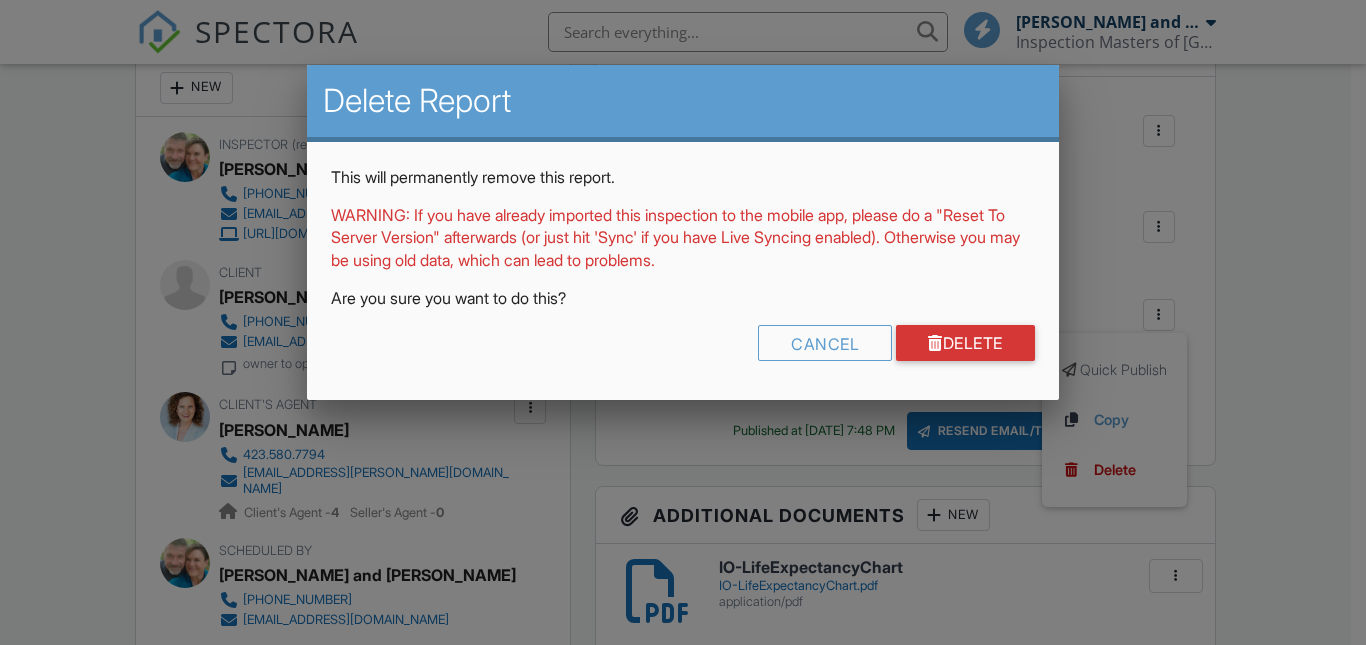 click at bounding box center [683, 322] 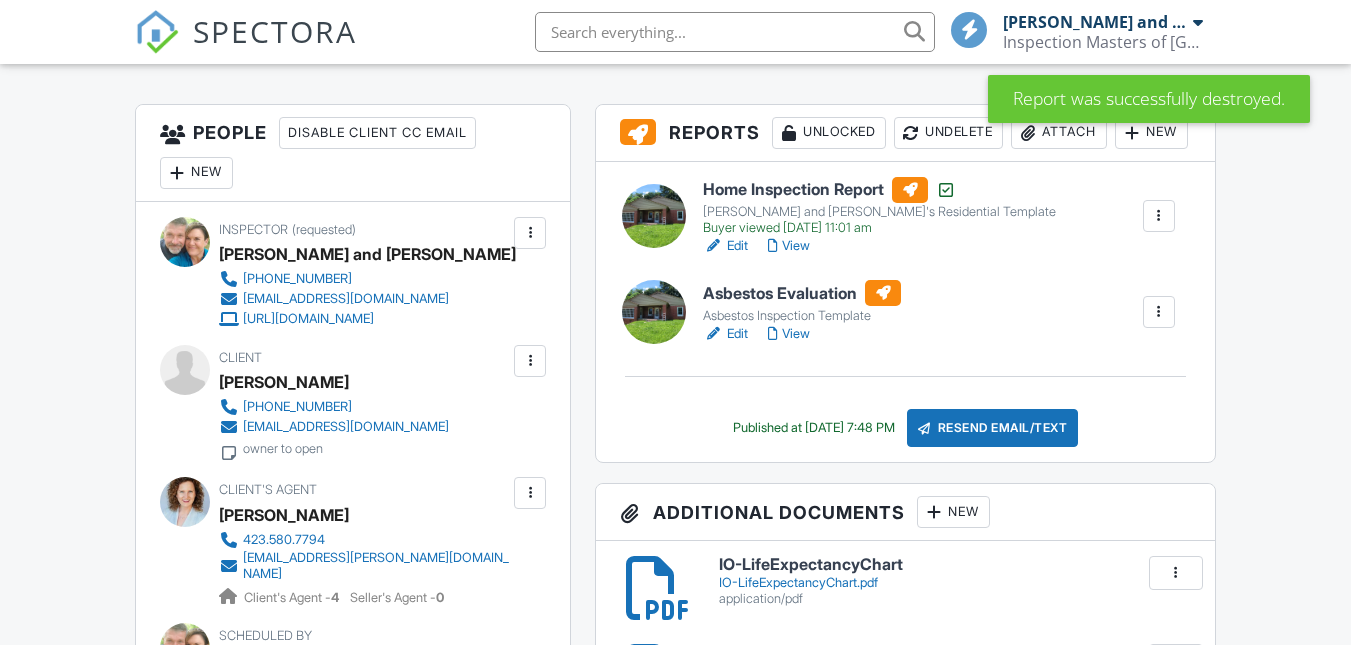 scroll, scrollTop: 503, scrollLeft: 0, axis: vertical 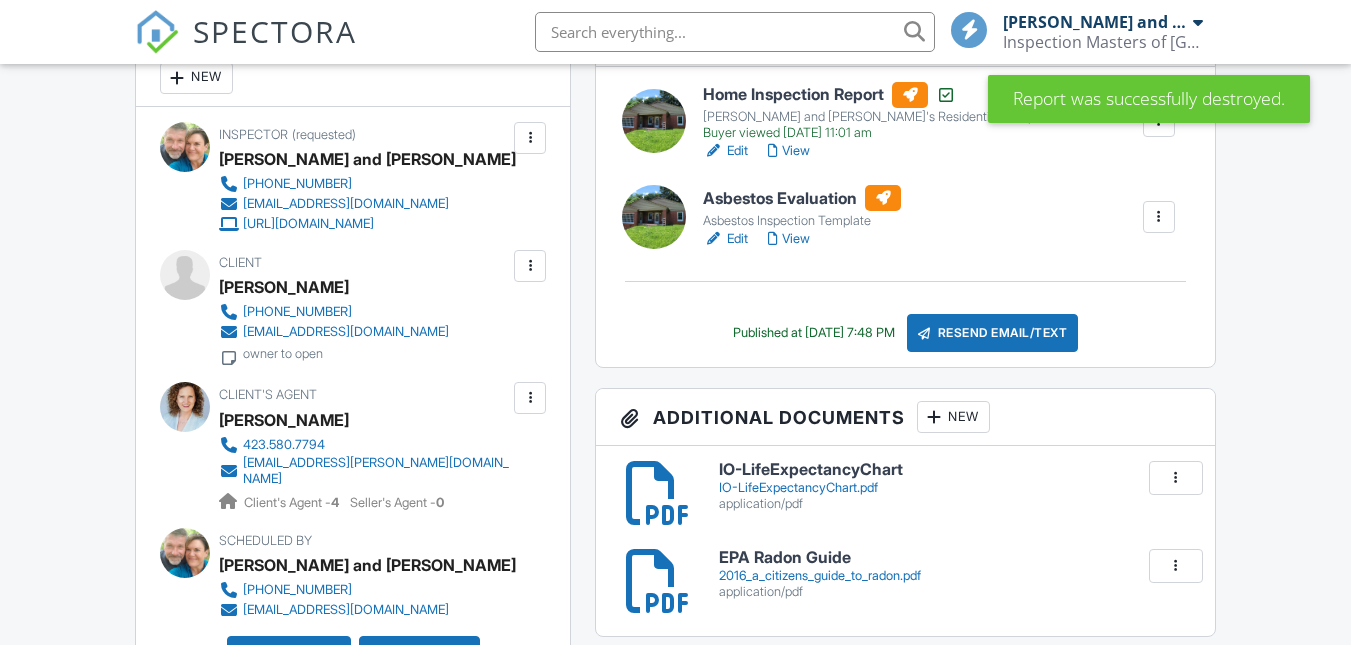 click on "Edit" at bounding box center [725, 239] 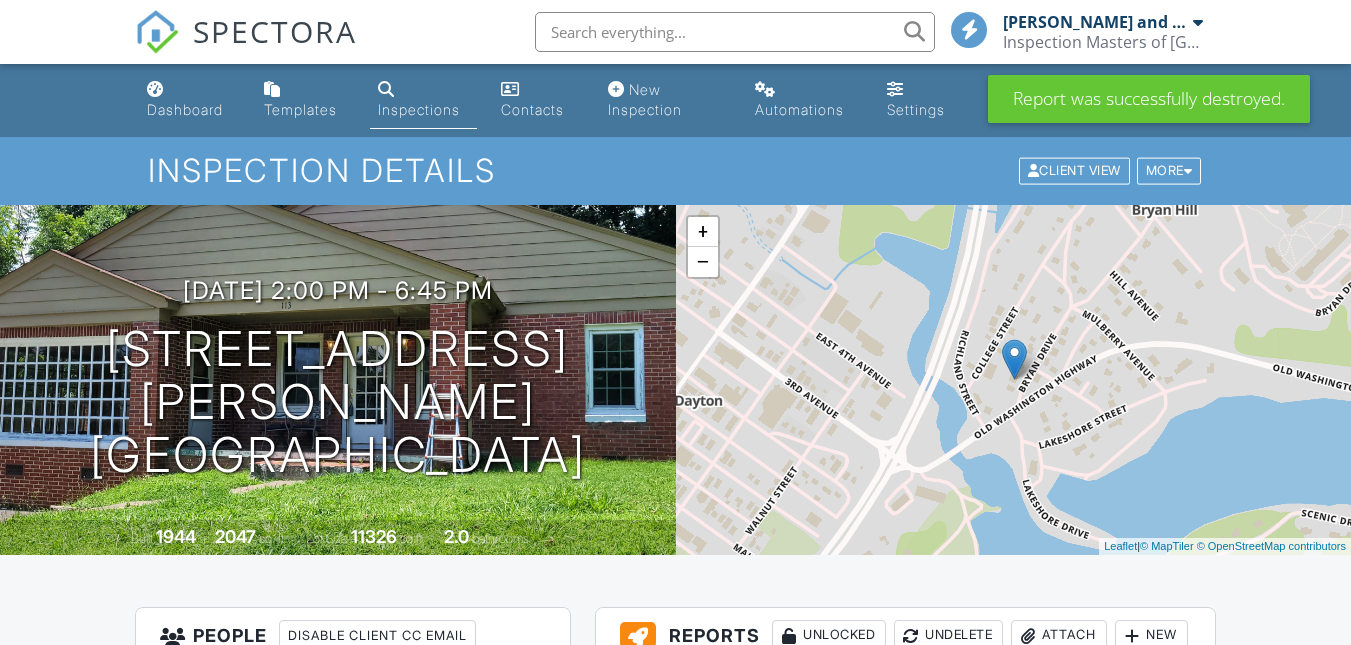 scroll, scrollTop: 0, scrollLeft: 0, axis: both 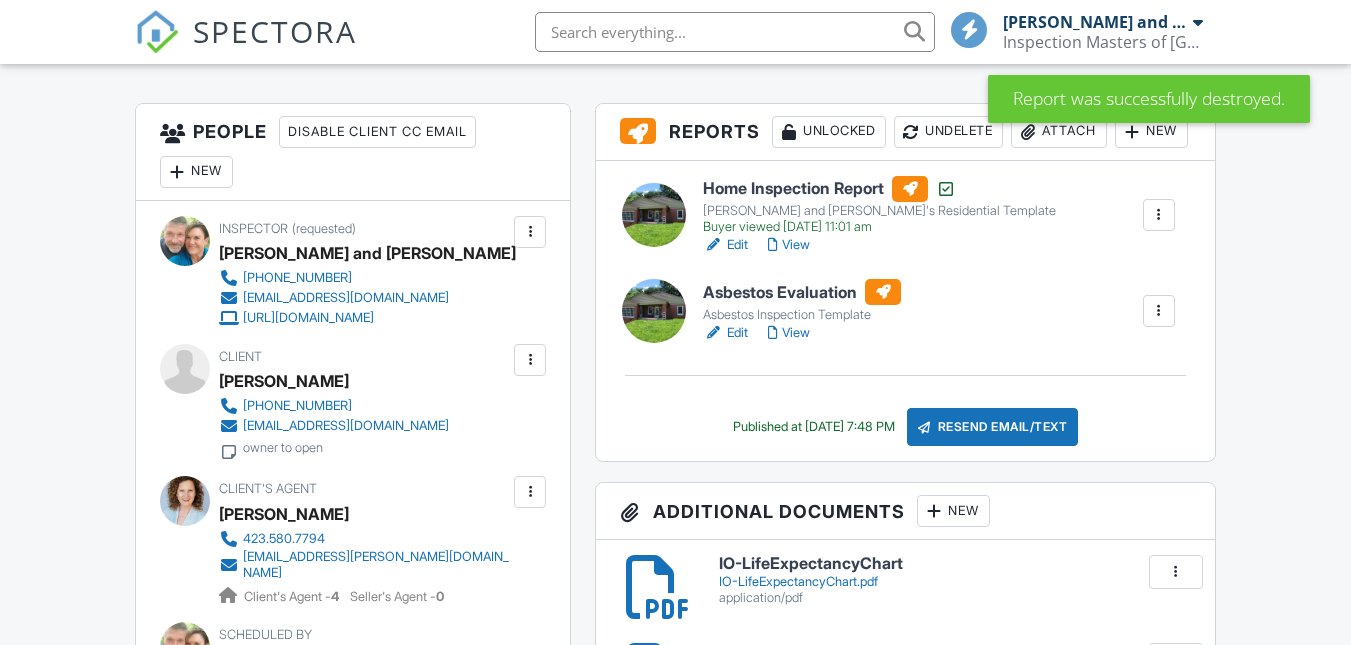 click at bounding box center (1159, 311) 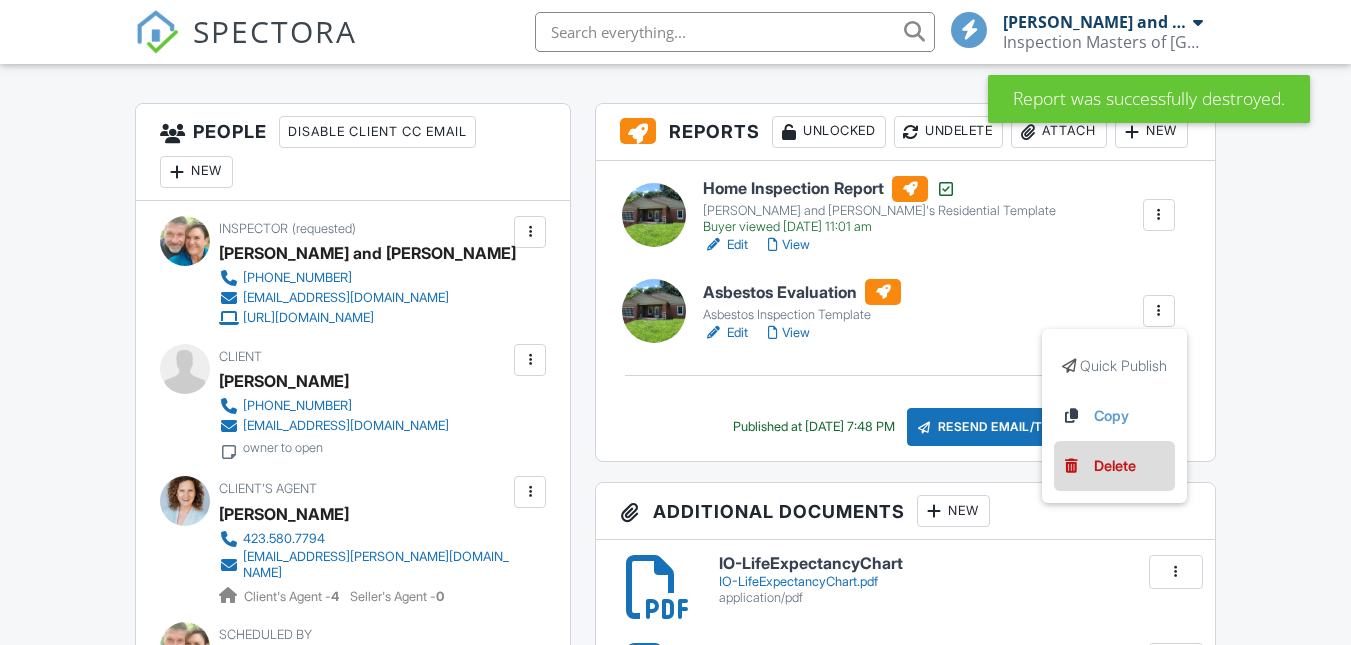 click on "Delete" at bounding box center [1115, 466] 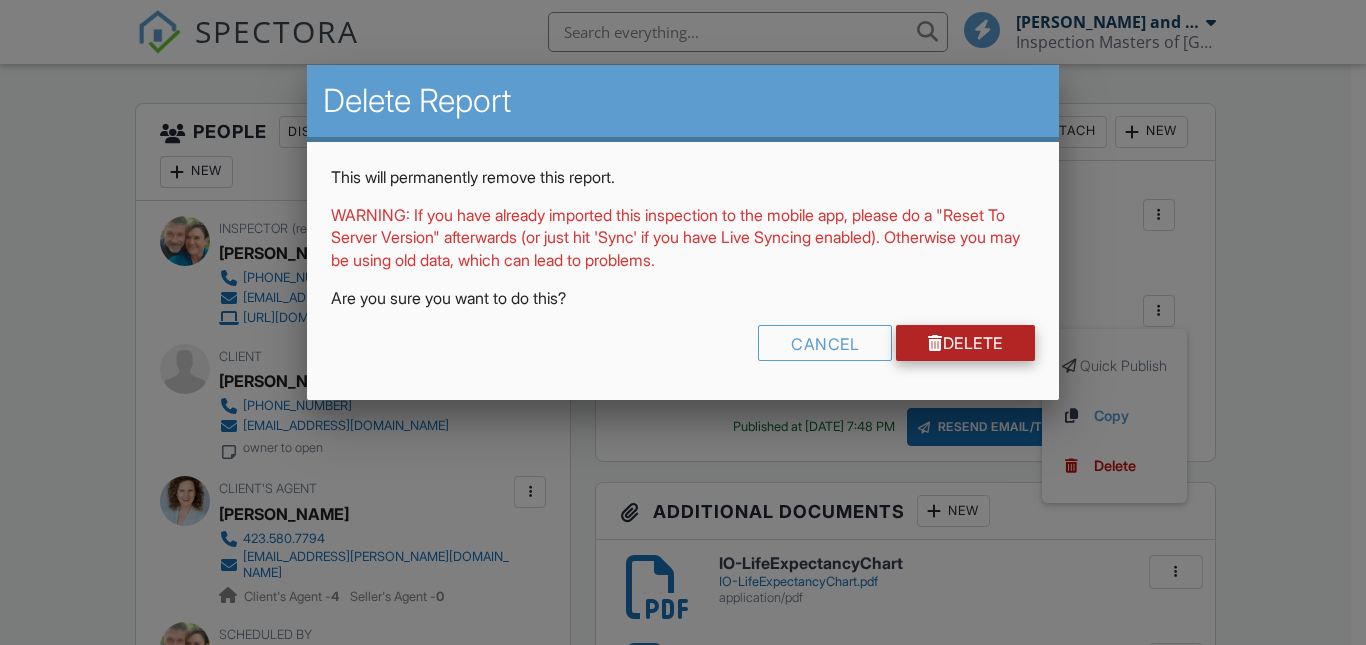click on "Delete" at bounding box center [965, 343] 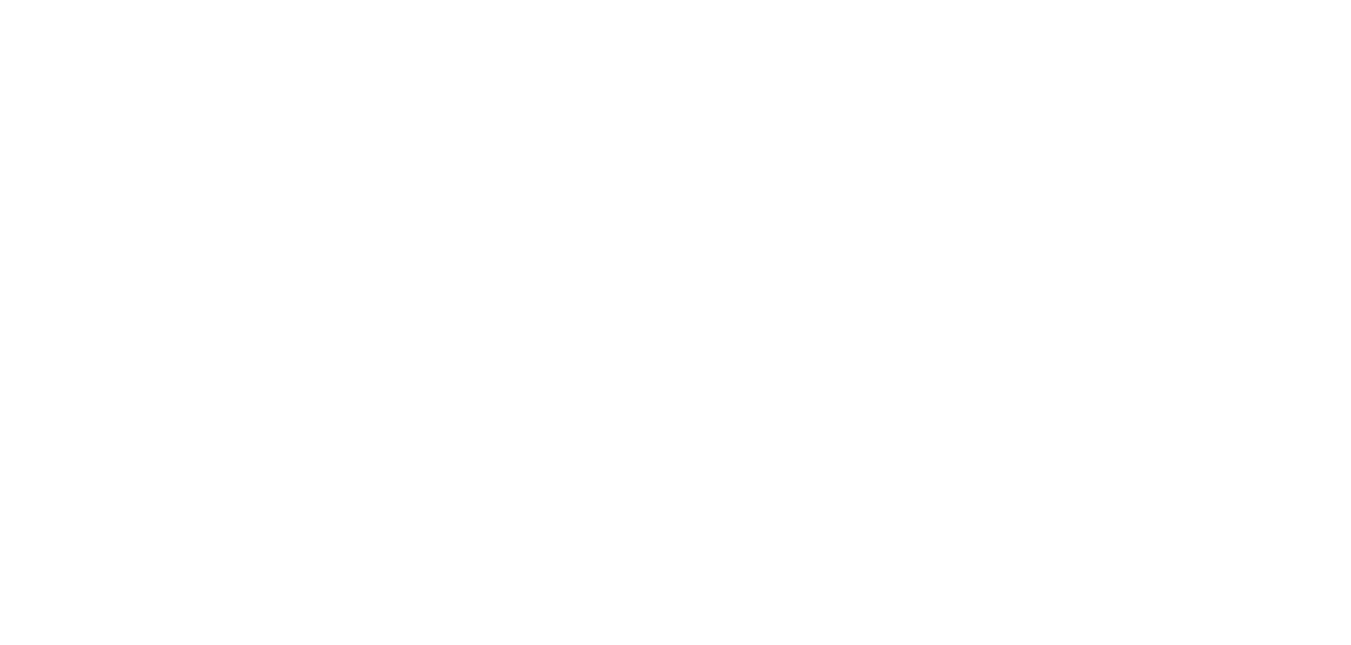 scroll, scrollTop: 0, scrollLeft: 0, axis: both 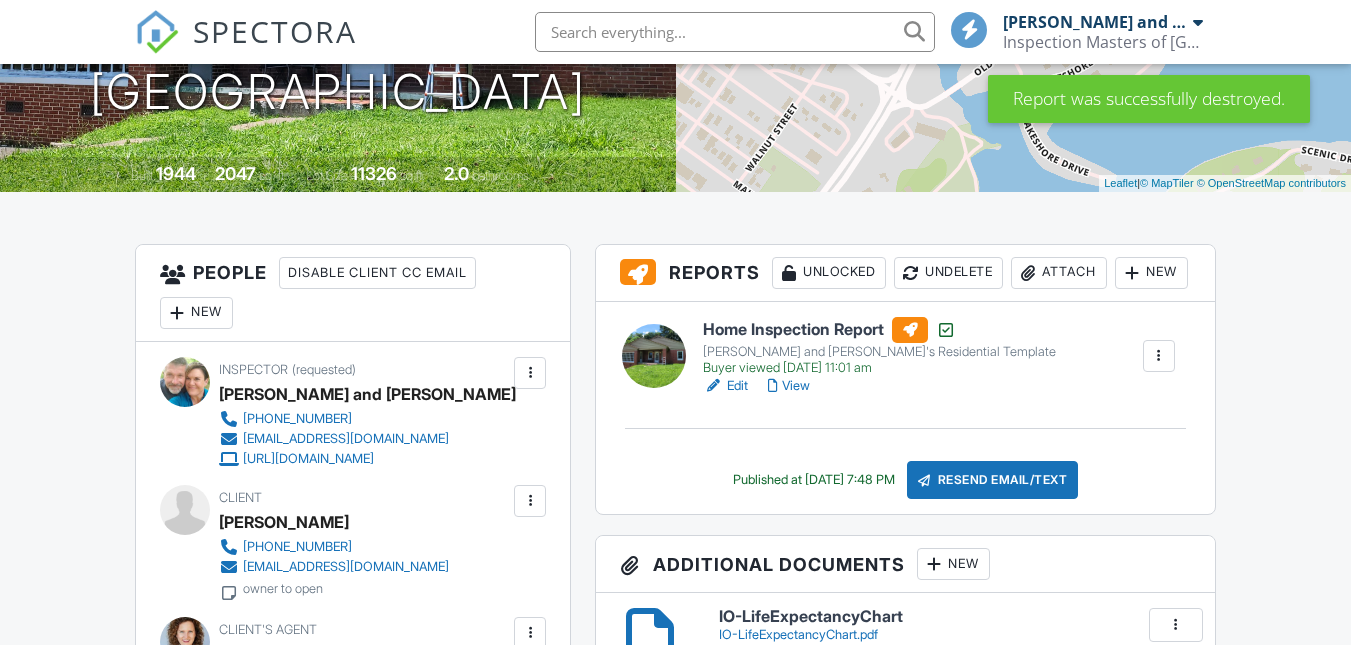 click on "New" at bounding box center (1151, 273) 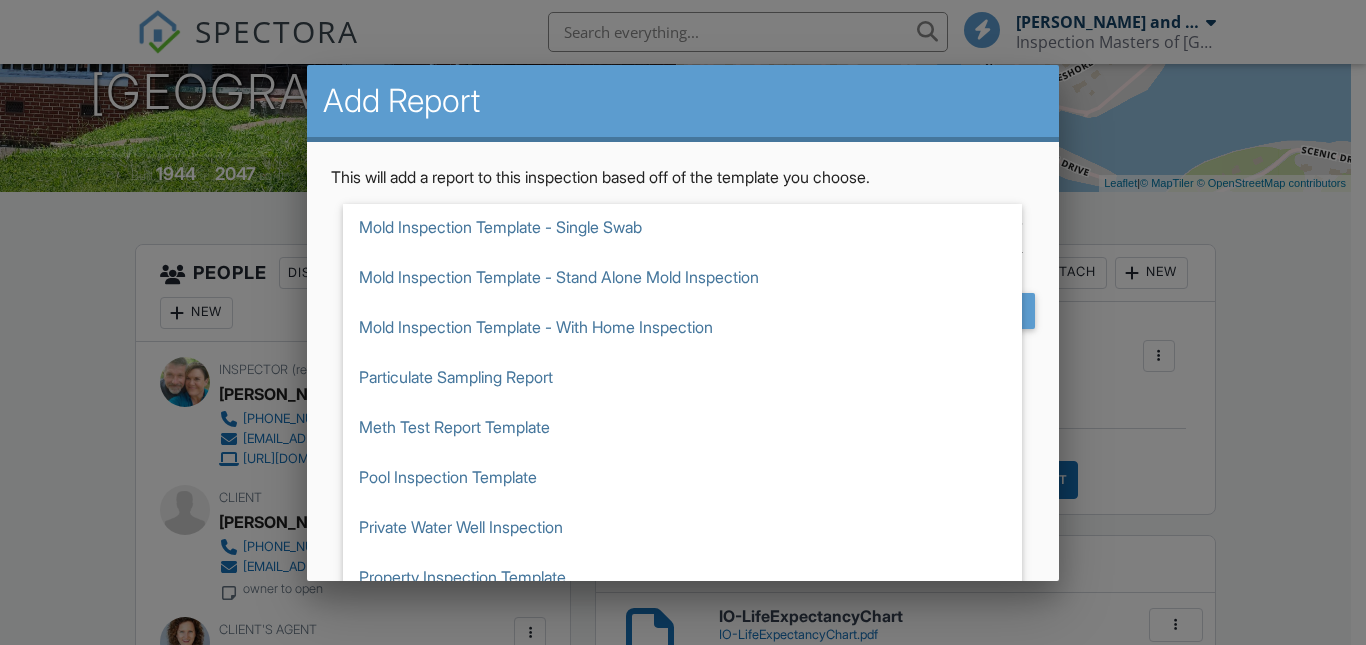 scroll, scrollTop: 618, scrollLeft: 0, axis: vertical 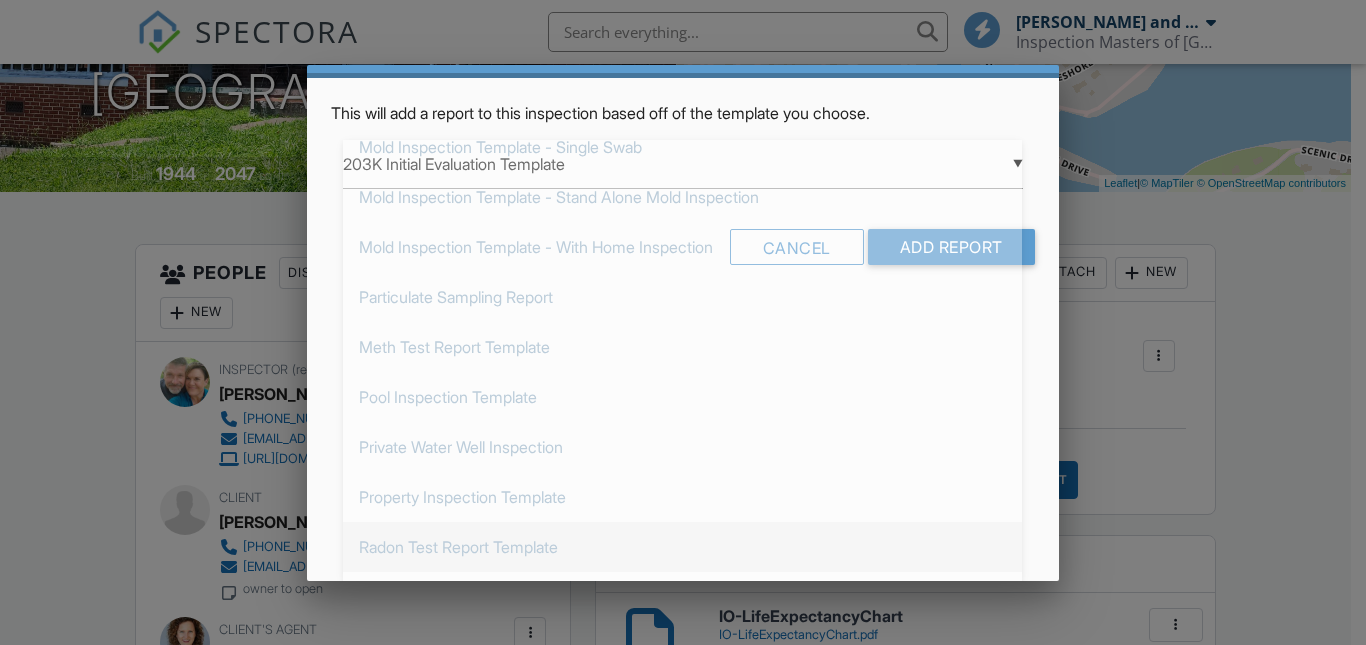 click on "Radon Test Report Template" at bounding box center (682, 547) 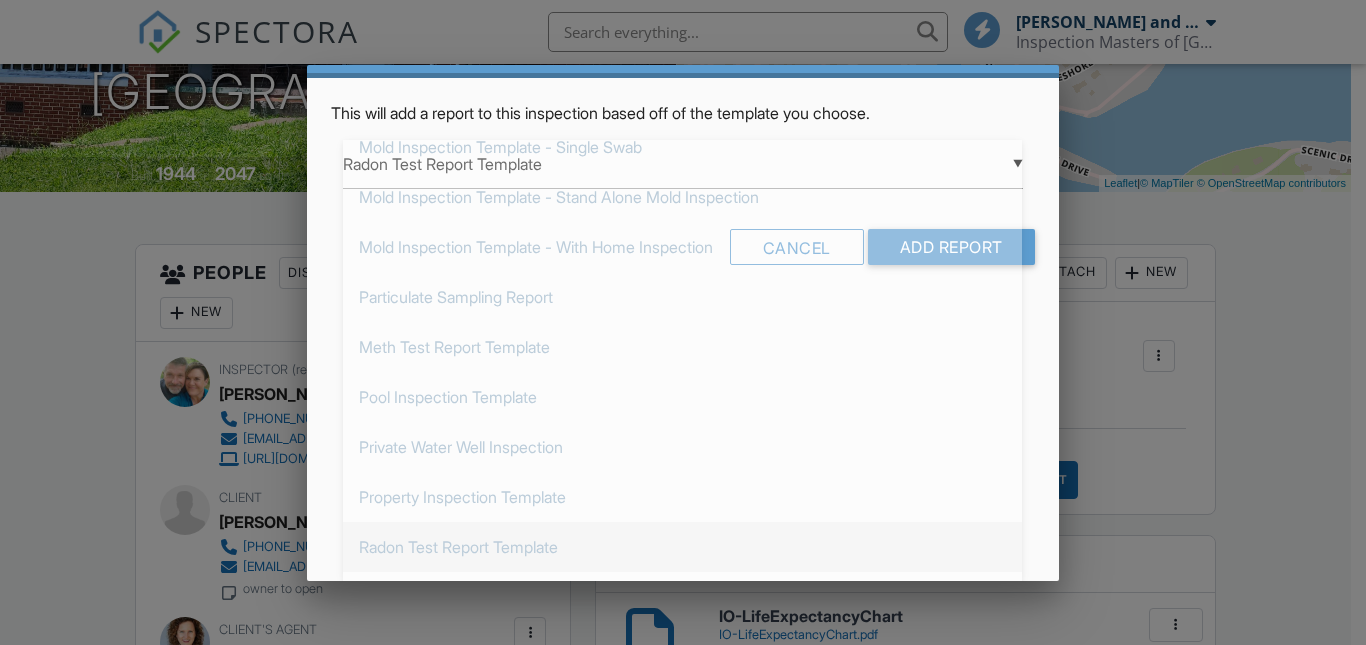 scroll, scrollTop: 0, scrollLeft: 0, axis: both 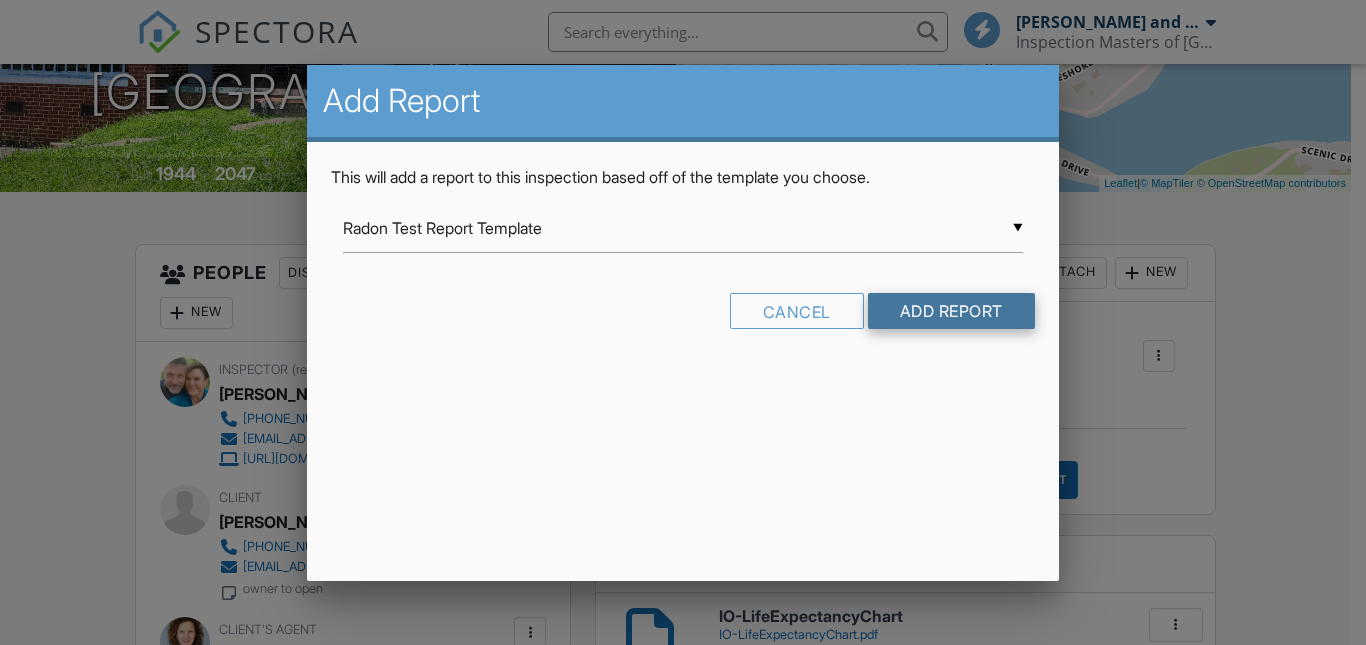 click on "Add Report" at bounding box center [951, 311] 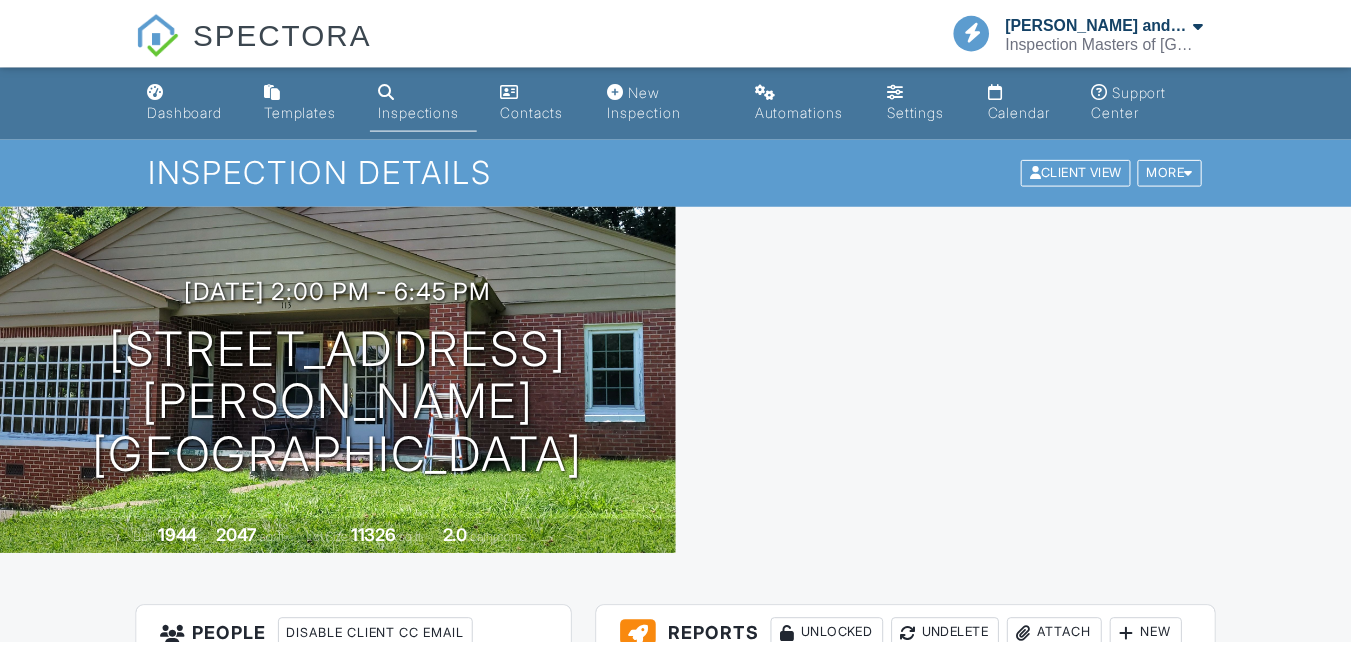 scroll, scrollTop: 0, scrollLeft: 0, axis: both 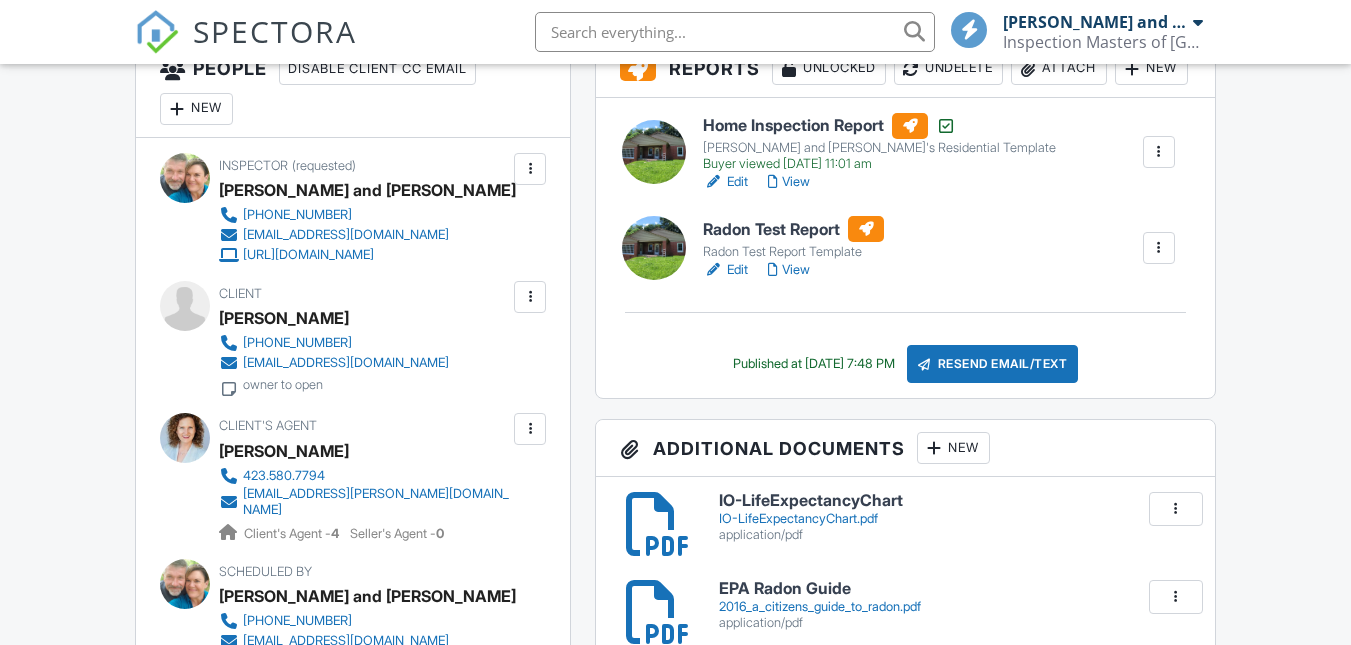 click on "Edit" at bounding box center [725, 270] 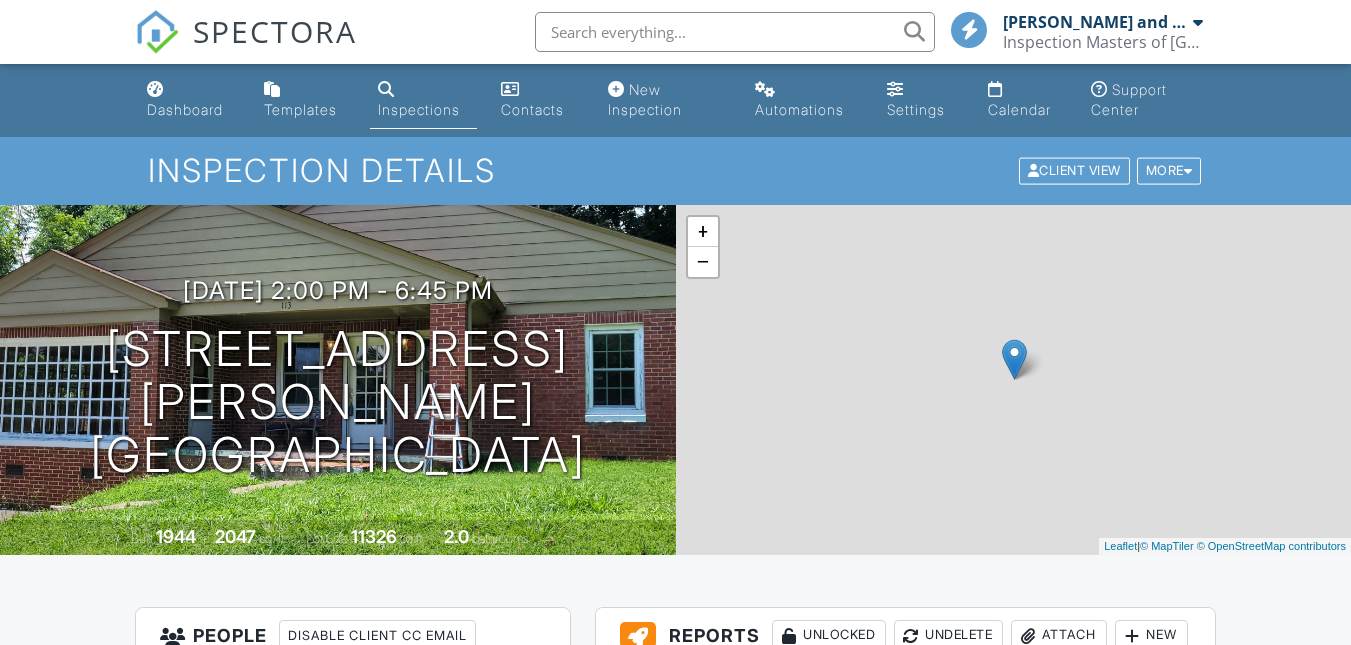 scroll, scrollTop: 254, scrollLeft: 0, axis: vertical 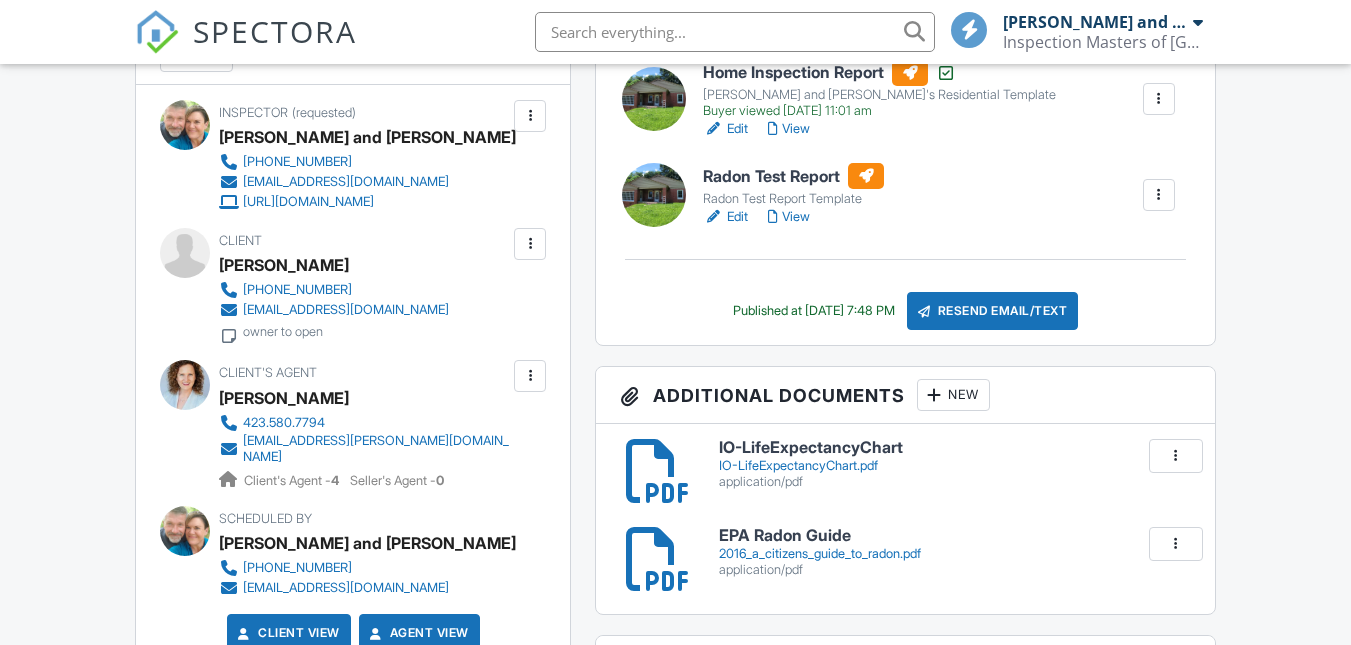 click on "Edit" at bounding box center (725, 217) 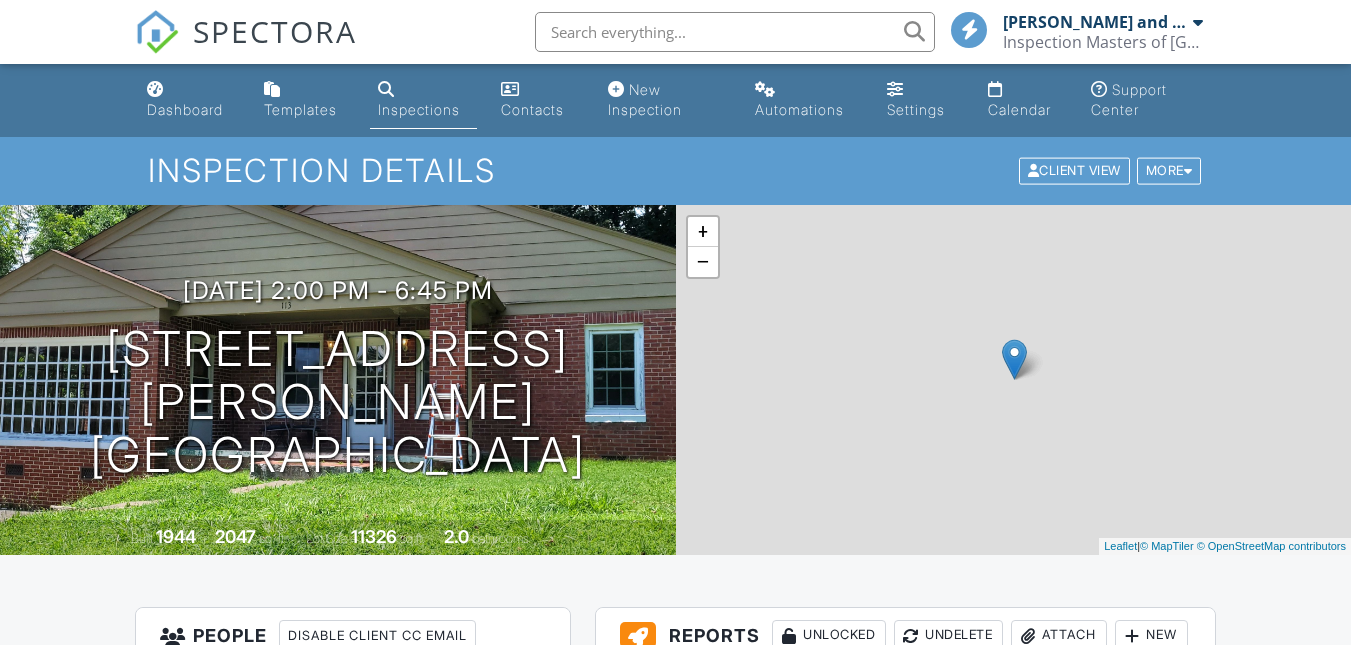scroll, scrollTop: 625, scrollLeft: 0, axis: vertical 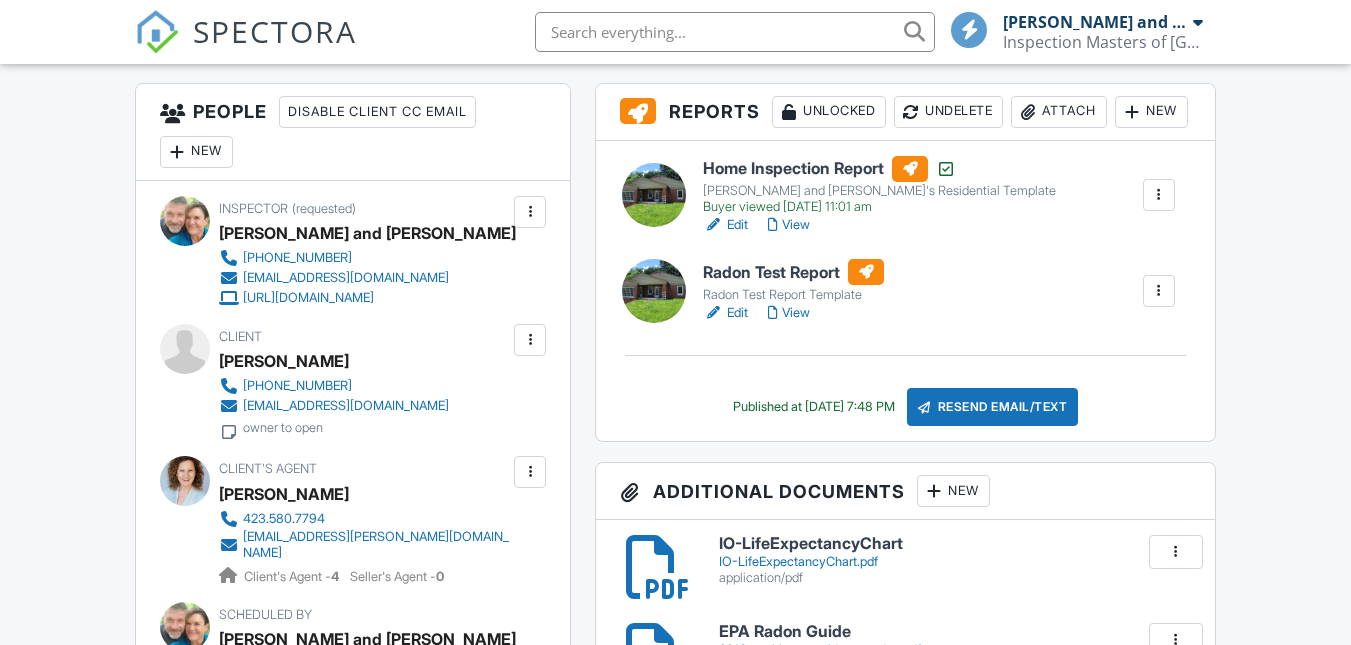 click on "Attach" at bounding box center (1059, 112) 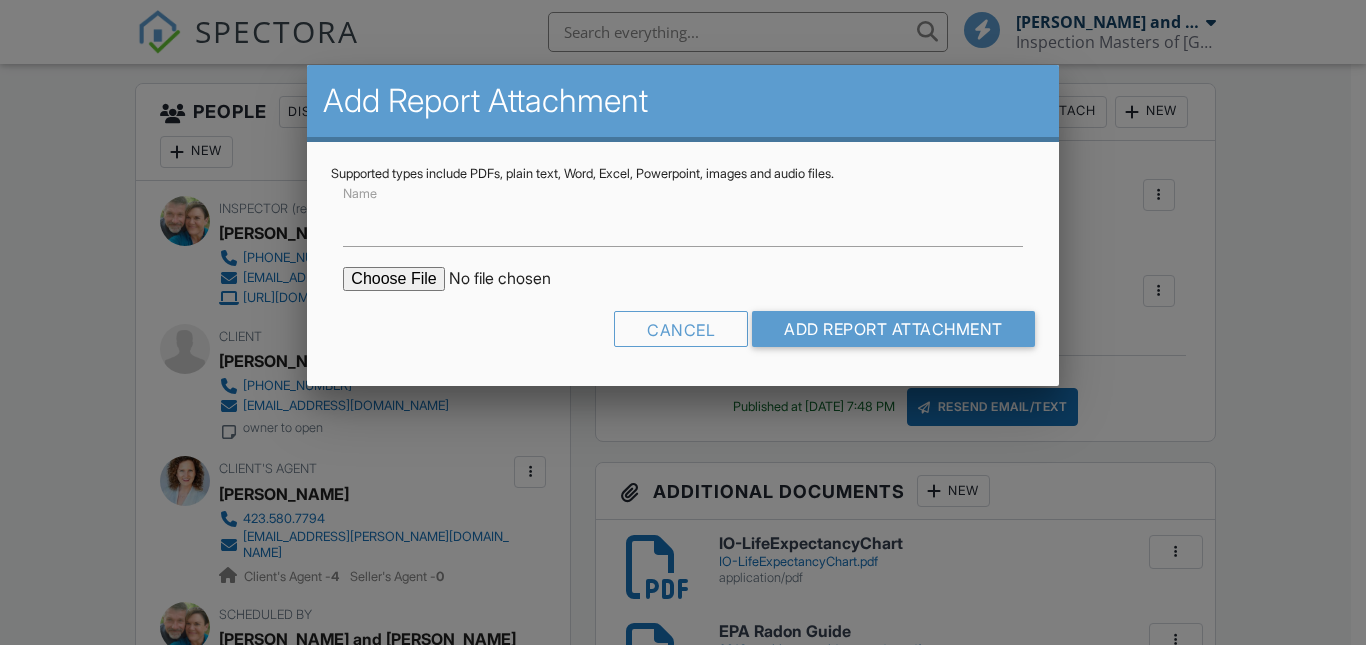 click at bounding box center [513, 279] 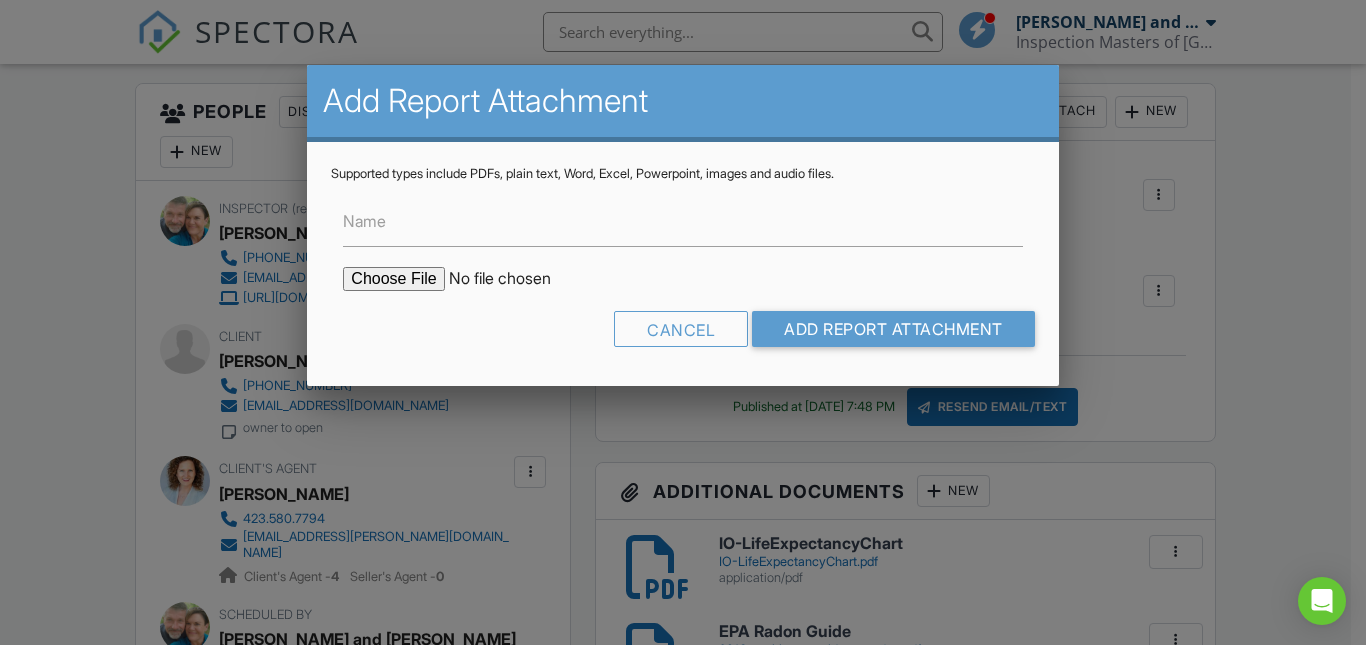 type on "C:\fakepath\Radon Analysis.pdf" 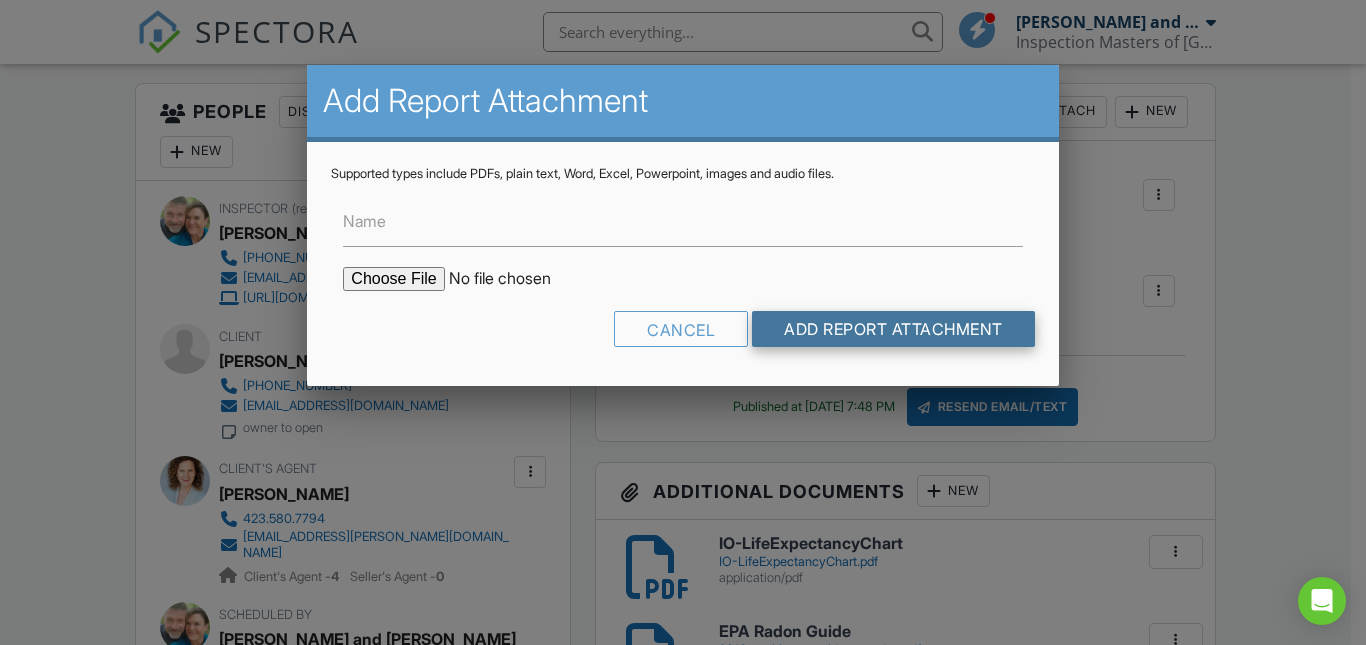 click on "Add Report Attachment" at bounding box center (893, 329) 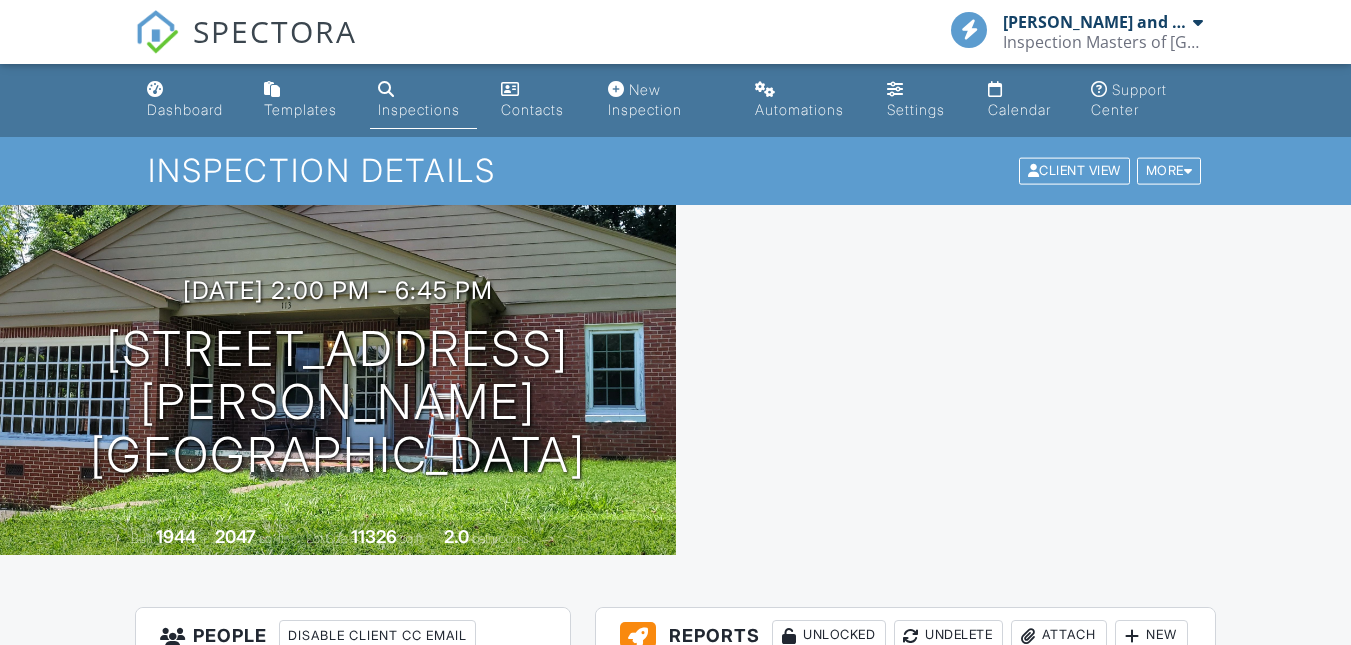 scroll, scrollTop: 0, scrollLeft: 0, axis: both 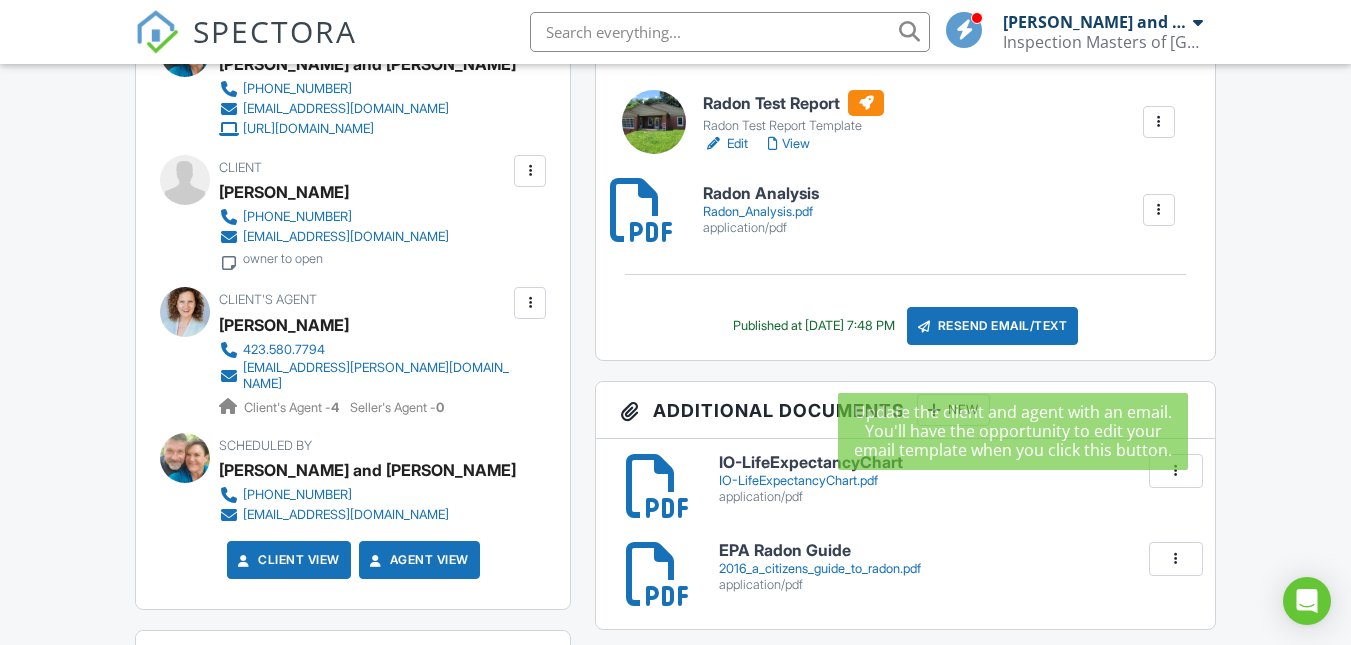 click on "Resend Email/Text" at bounding box center (993, 326) 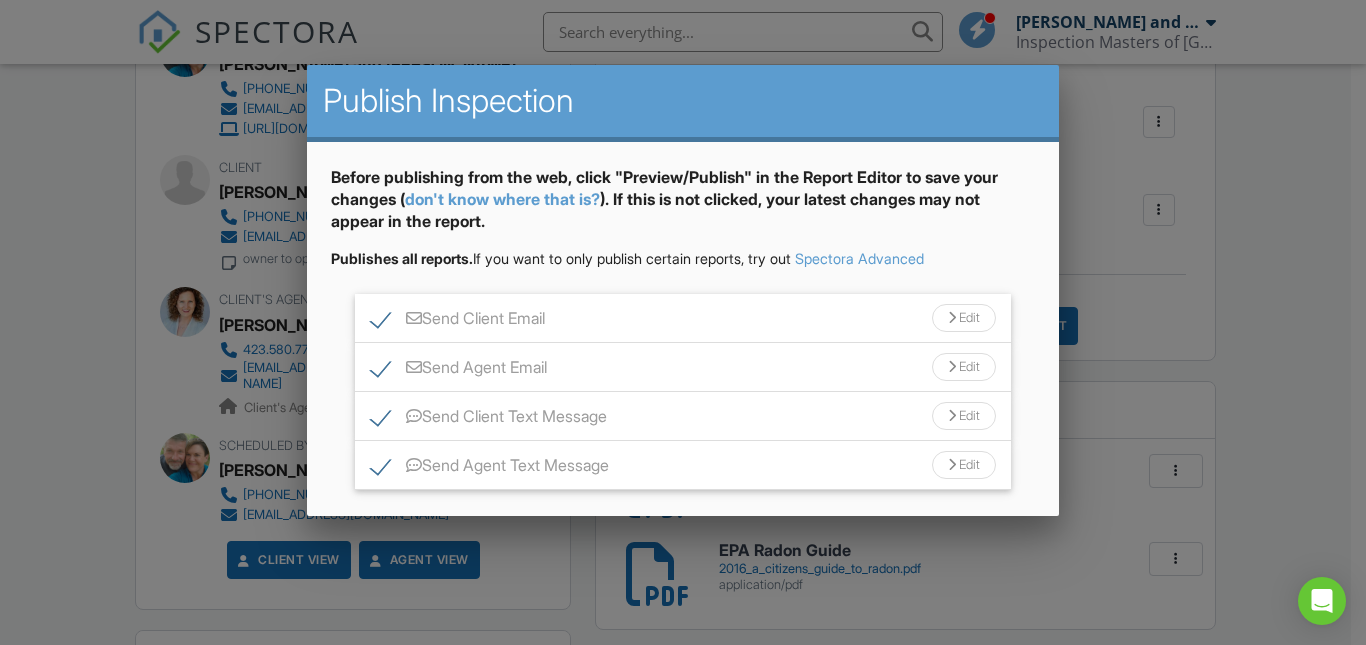 click on "Edit" at bounding box center [964, 465] 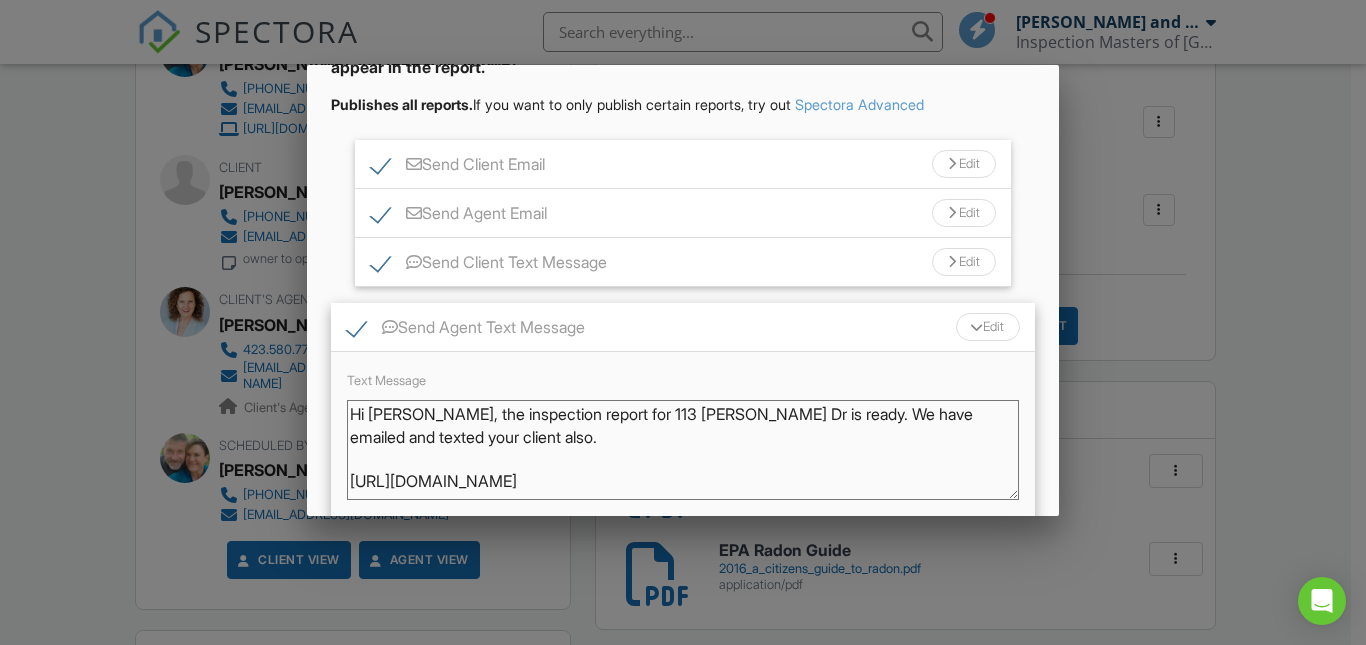 scroll, scrollTop: 183, scrollLeft: 0, axis: vertical 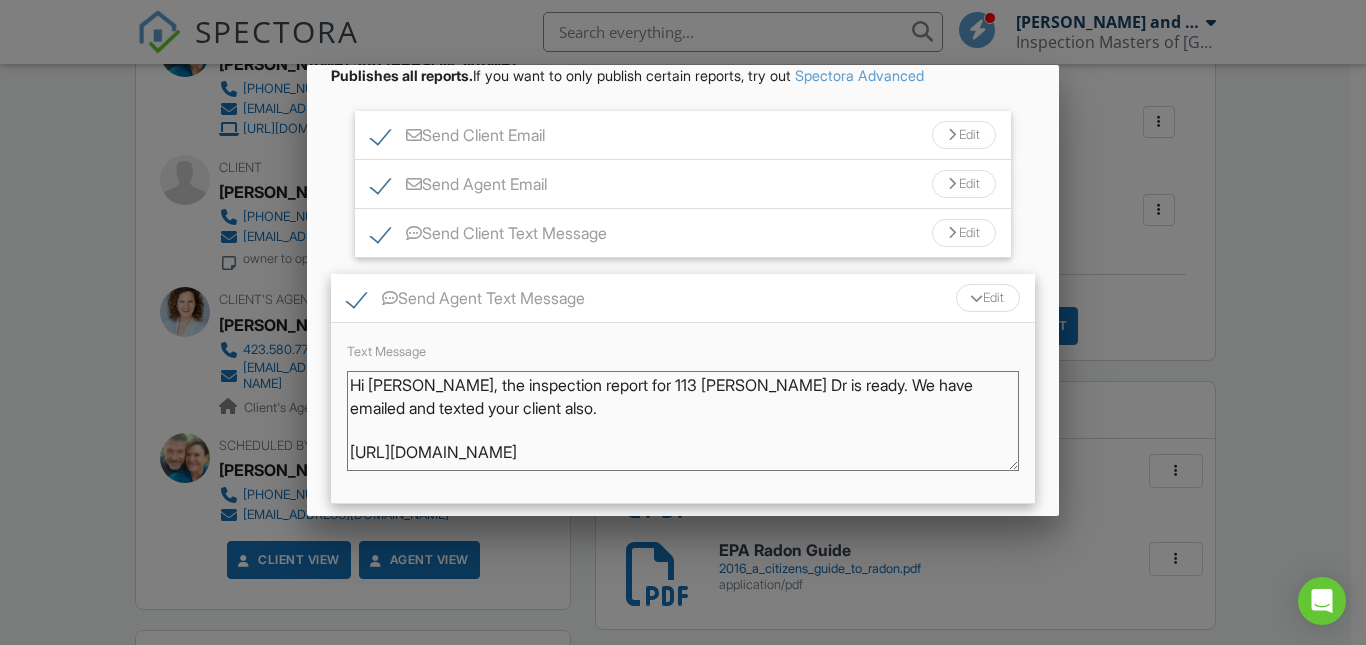 click on "Hi [PERSON_NAME], the inspection report for 113 [PERSON_NAME] Dr is ready. We have emailed and texted your client also.
[URL][DOMAIN_NAME]
Thank you, Inspection Masters  [PHONE_NUMBER]" at bounding box center [682, 421] 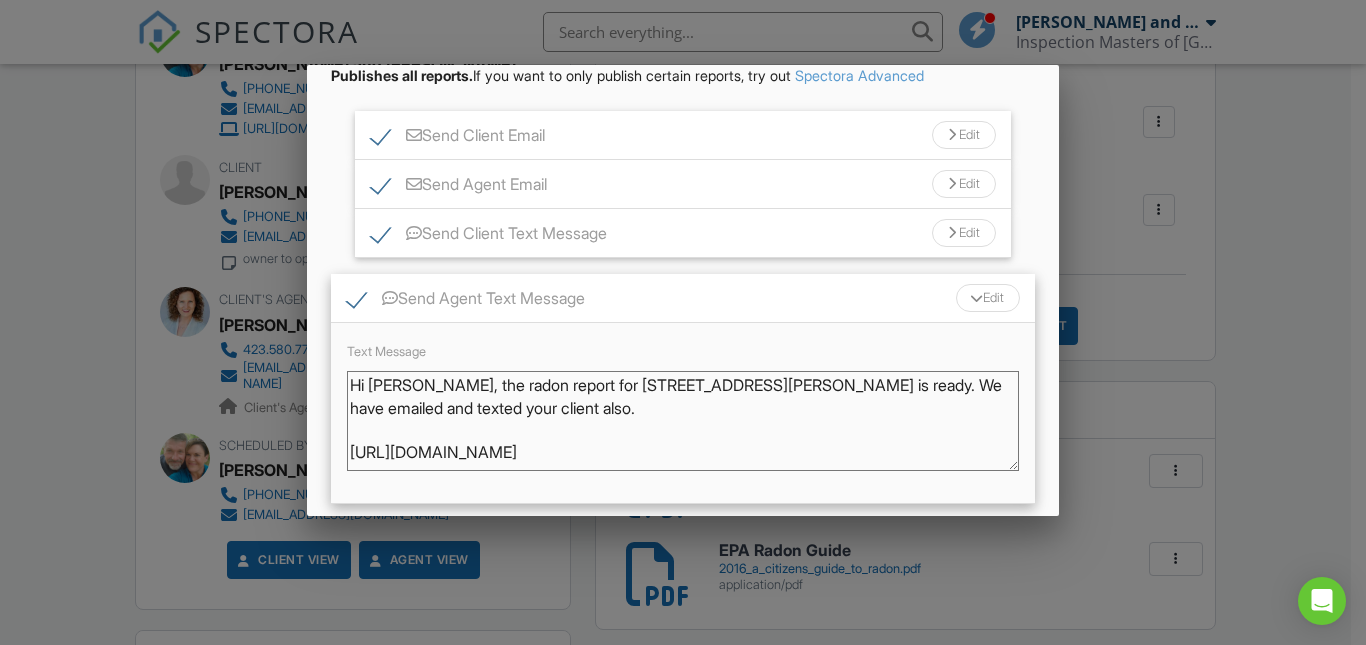 type on "Hi Anneke, the radon report for 113 Bryan Dr is ready. We have emailed and texted your client also.
https://app.spectora.com/u/HflLjUv
Thank you, Inspection Masters  (423) 779-8606" 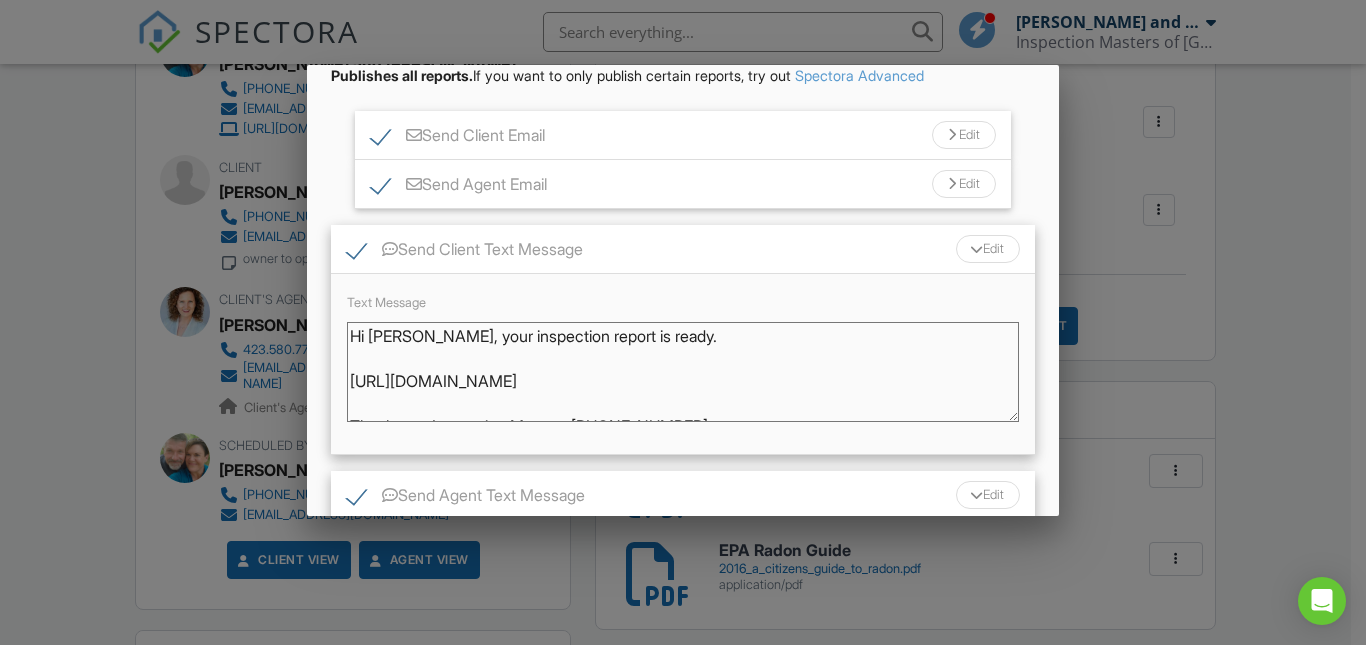 click on "Hi [PERSON_NAME], your inspection report is ready.
[URL][DOMAIN_NAME]
Thank you, Inspection Masters [PHONE_NUMBER]" at bounding box center (682, 372) 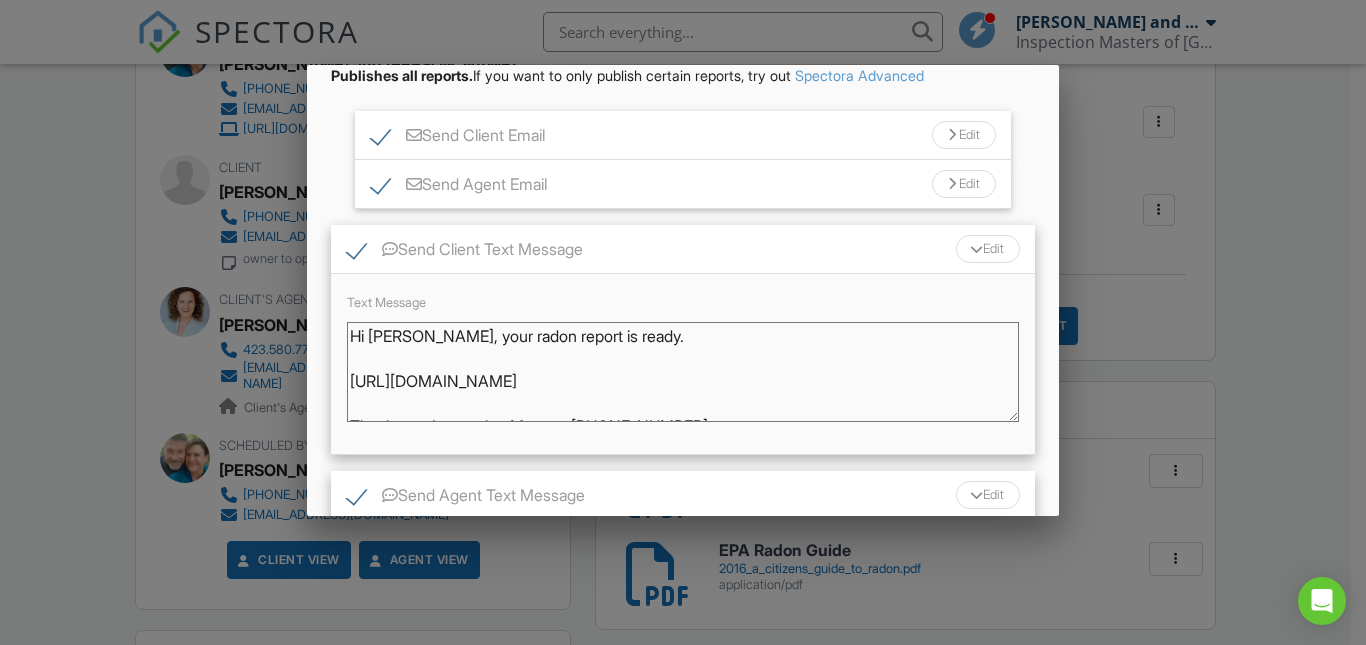 type on "Hi [PERSON_NAME], your radon report is ready.
[URL][DOMAIN_NAME]
Thank you, Inspection Masters [PHONE_NUMBER]" 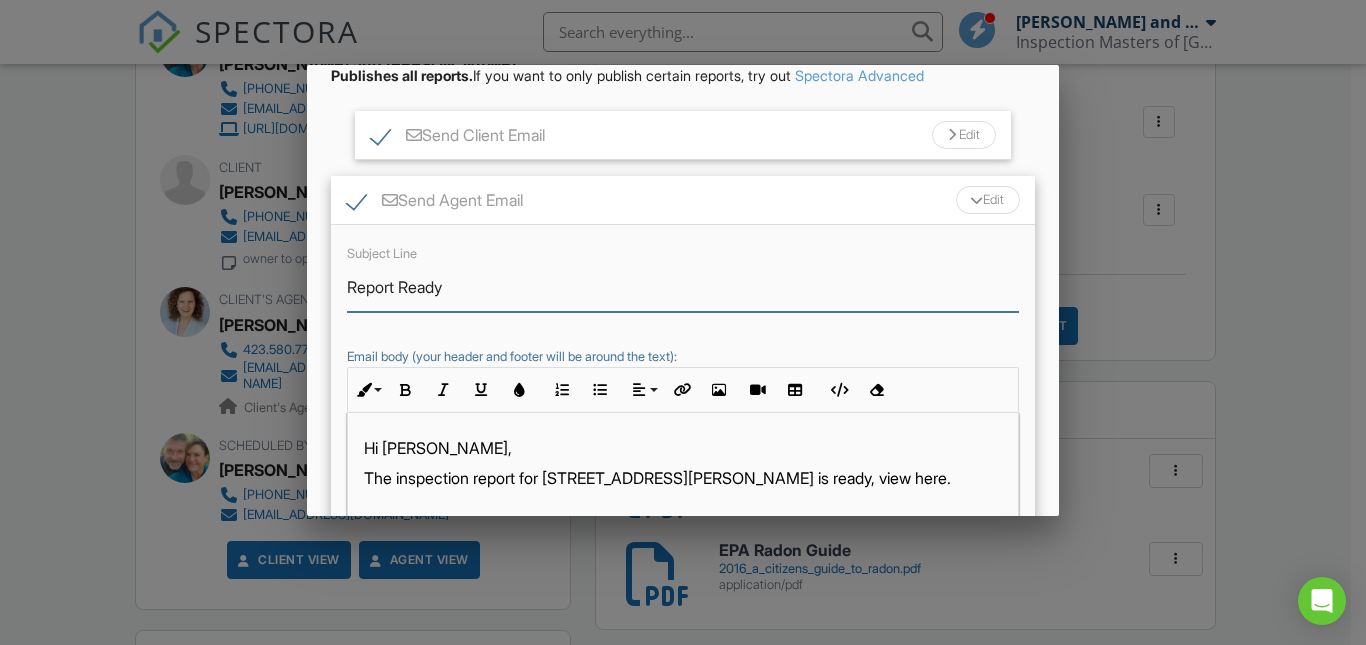 click on "Report Ready" at bounding box center (682, 287) 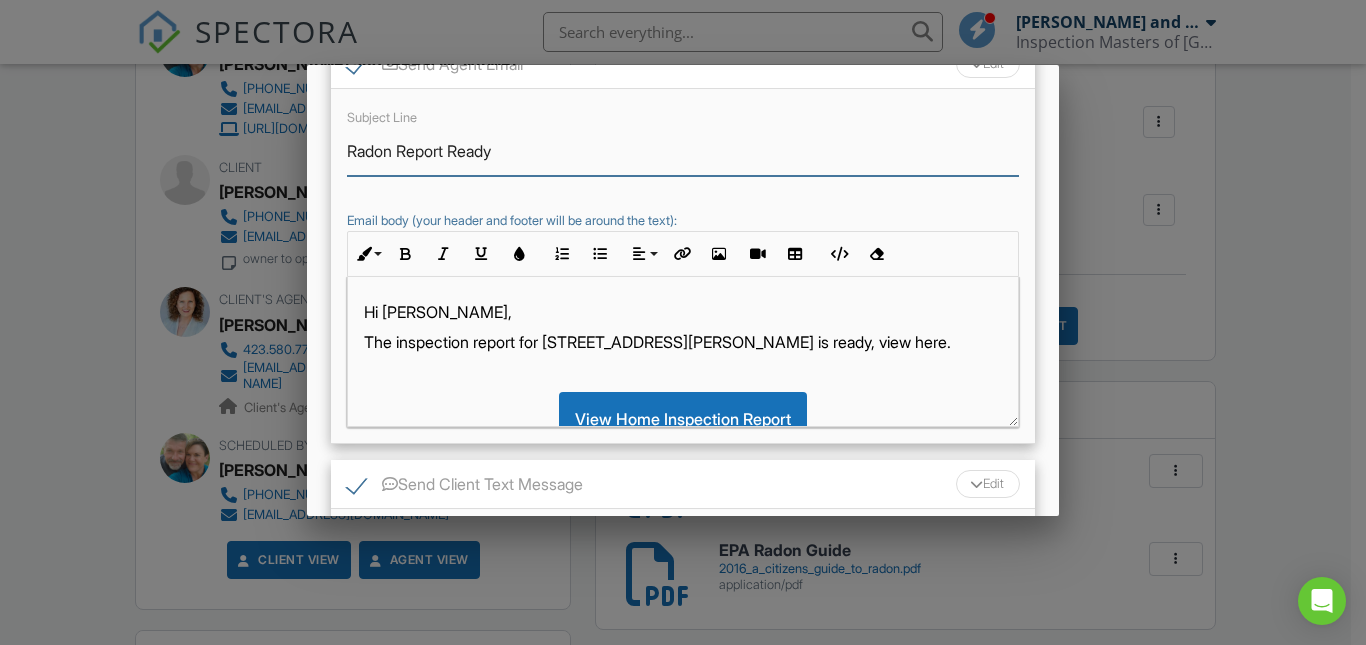 scroll, scrollTop: 335, scrollLeft: 0, axis: vertical 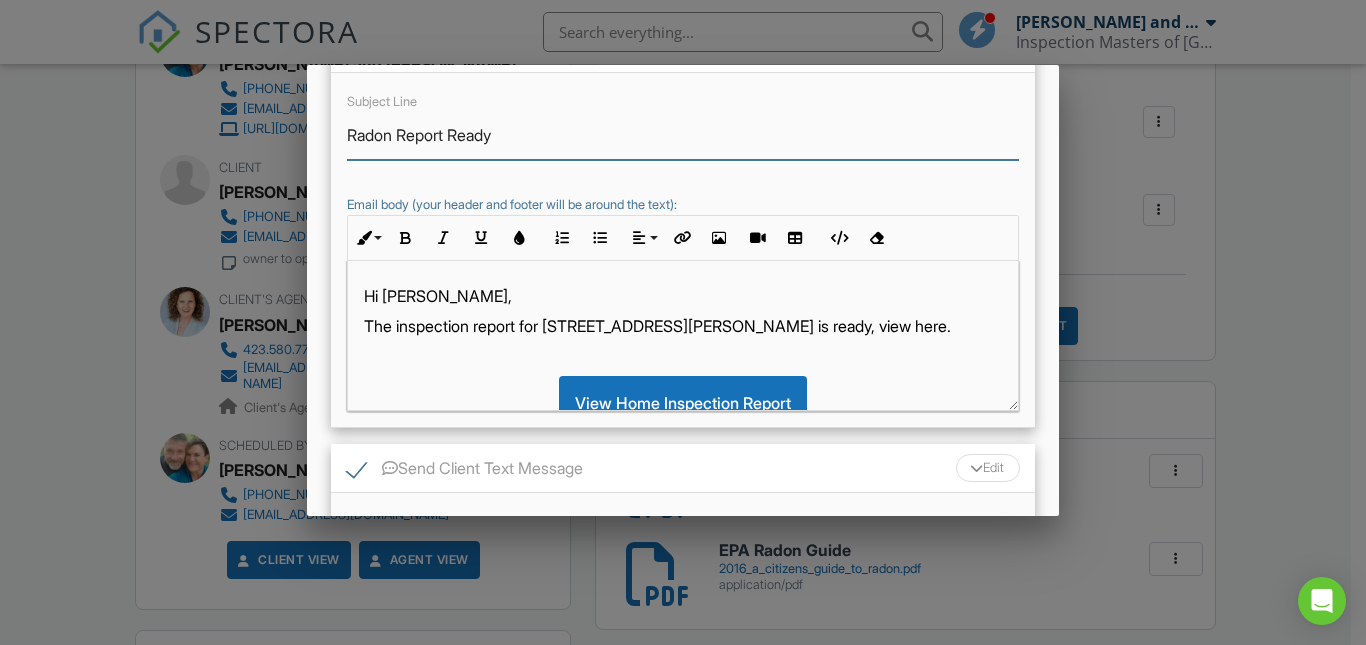 type on "Radon Report Ready" 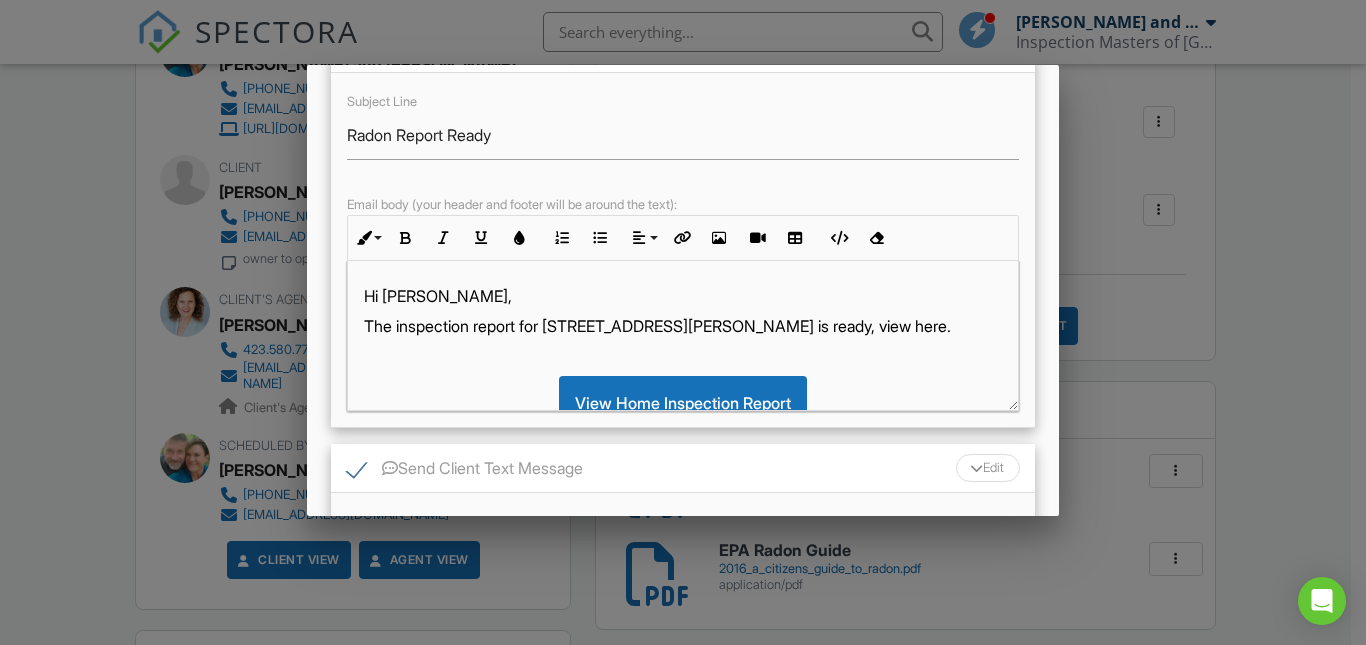 click on "The inspection report for [STREET_ADDRESS][PERSON_NAME] is ready, view here." at bounding box center (682, 326) 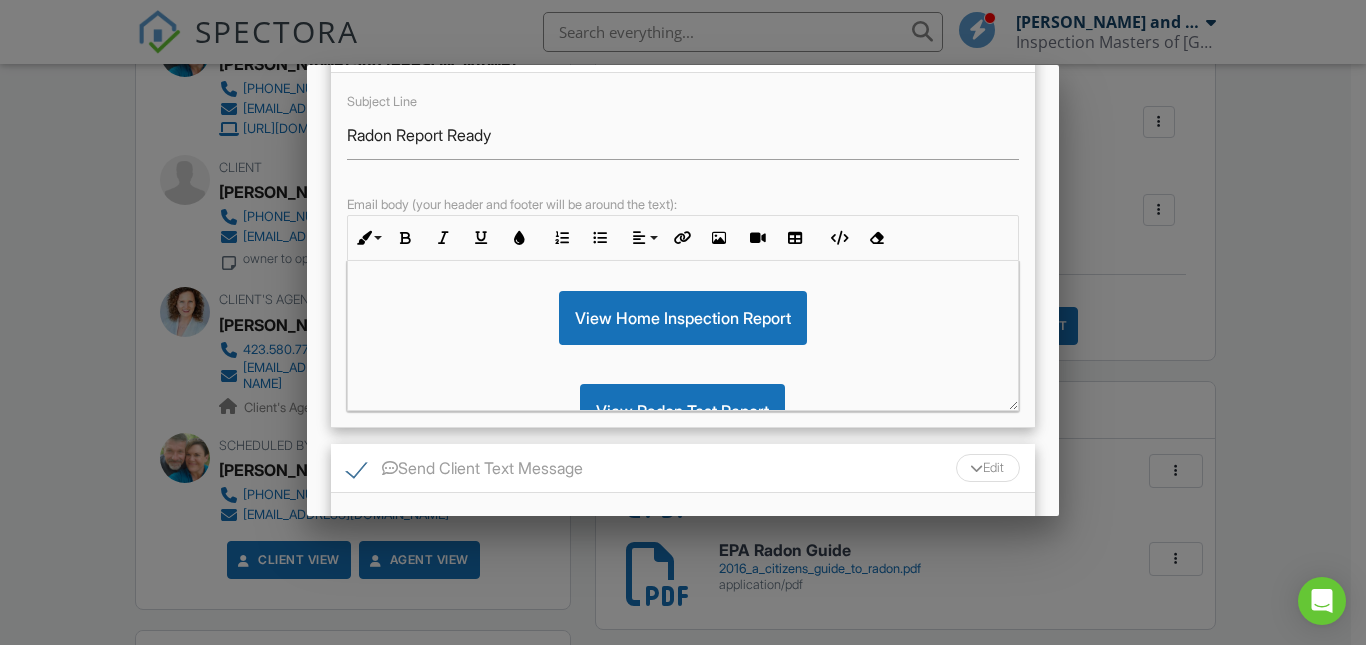 scroll, scrollTop: 55, scrollLeft: 0, axis: vertical 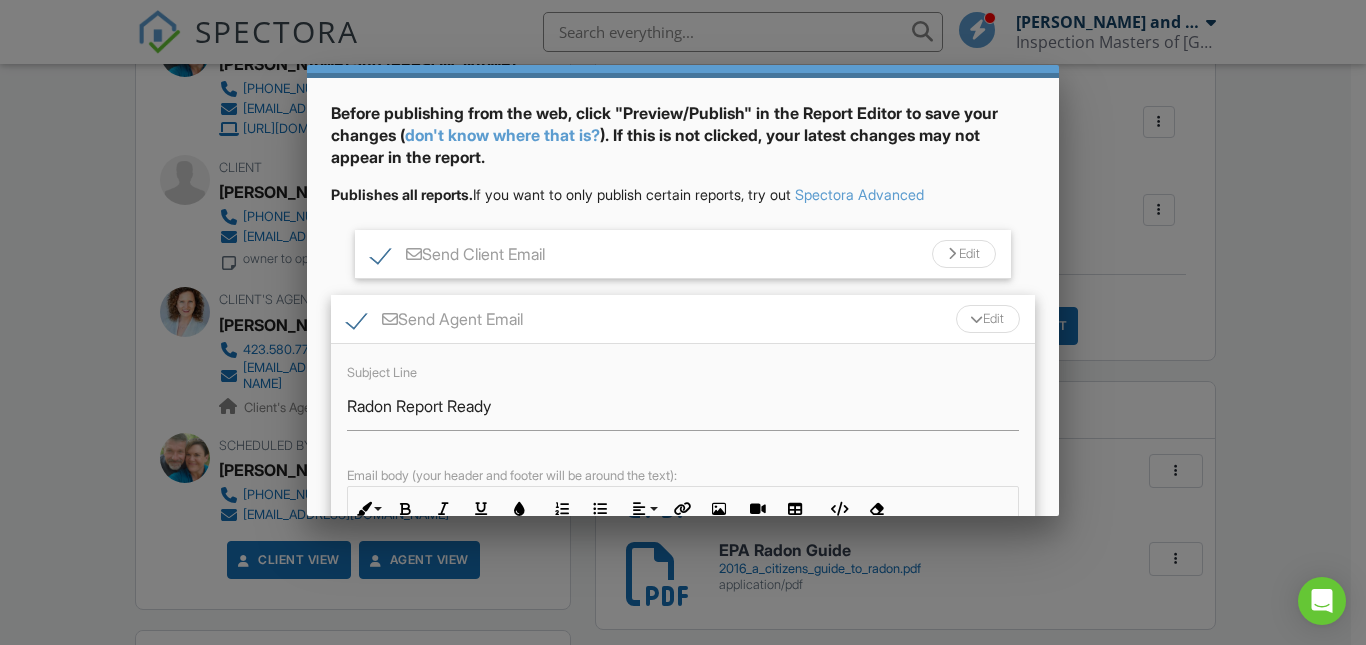 click on "Edit" at bounding box center (964, 254) 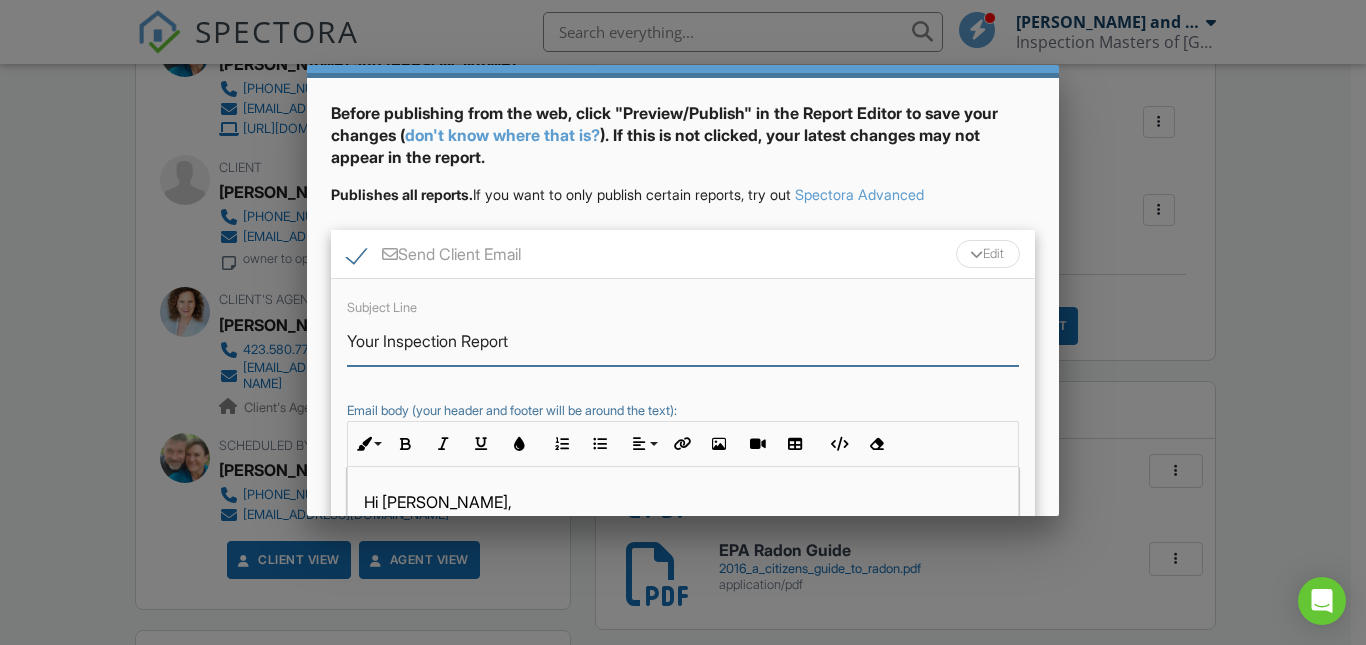 click on "Your Inspection Report" at bounding box center (682, 341) 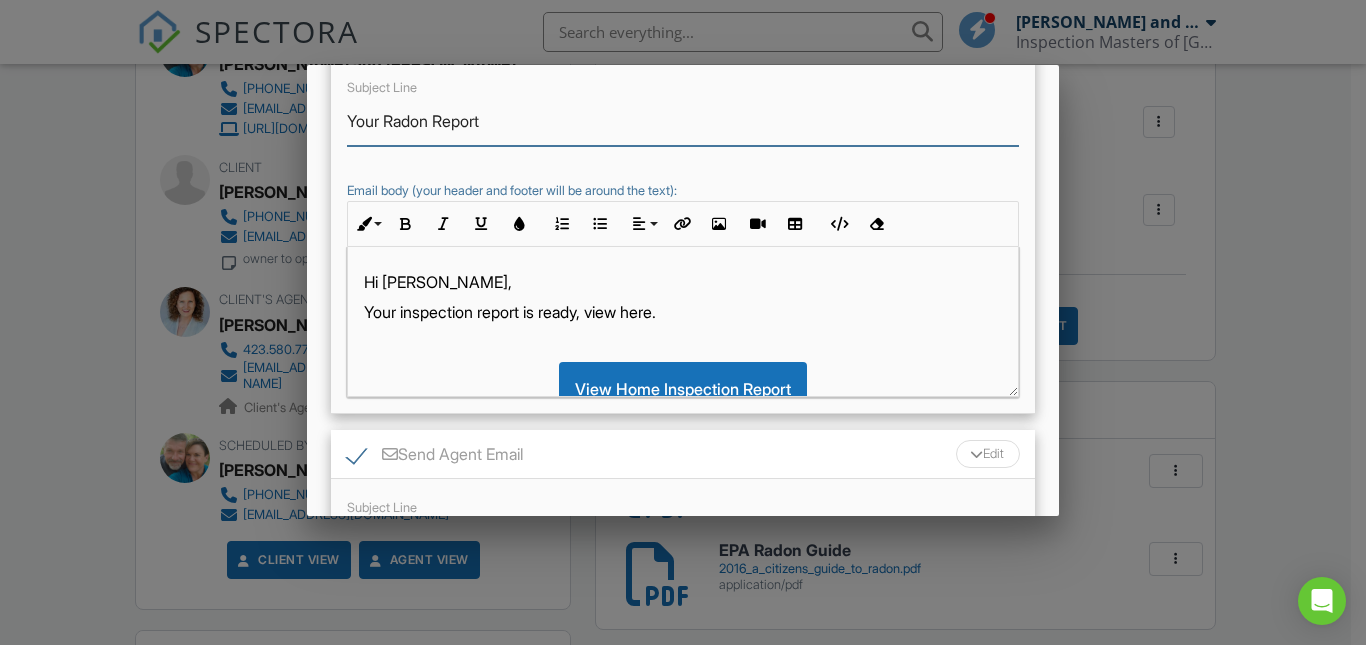 scroll, scrollTop: 300, scrollLeft: 0, axis: vertical 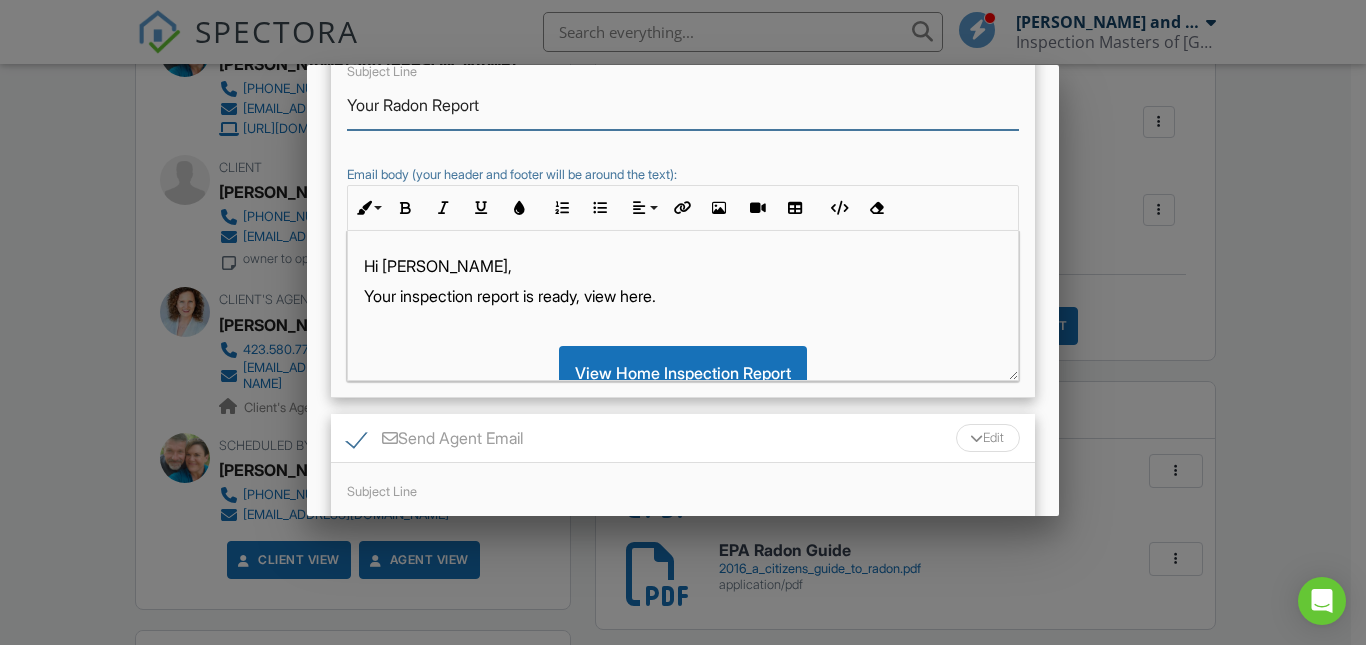 type on "Your Radon Report" 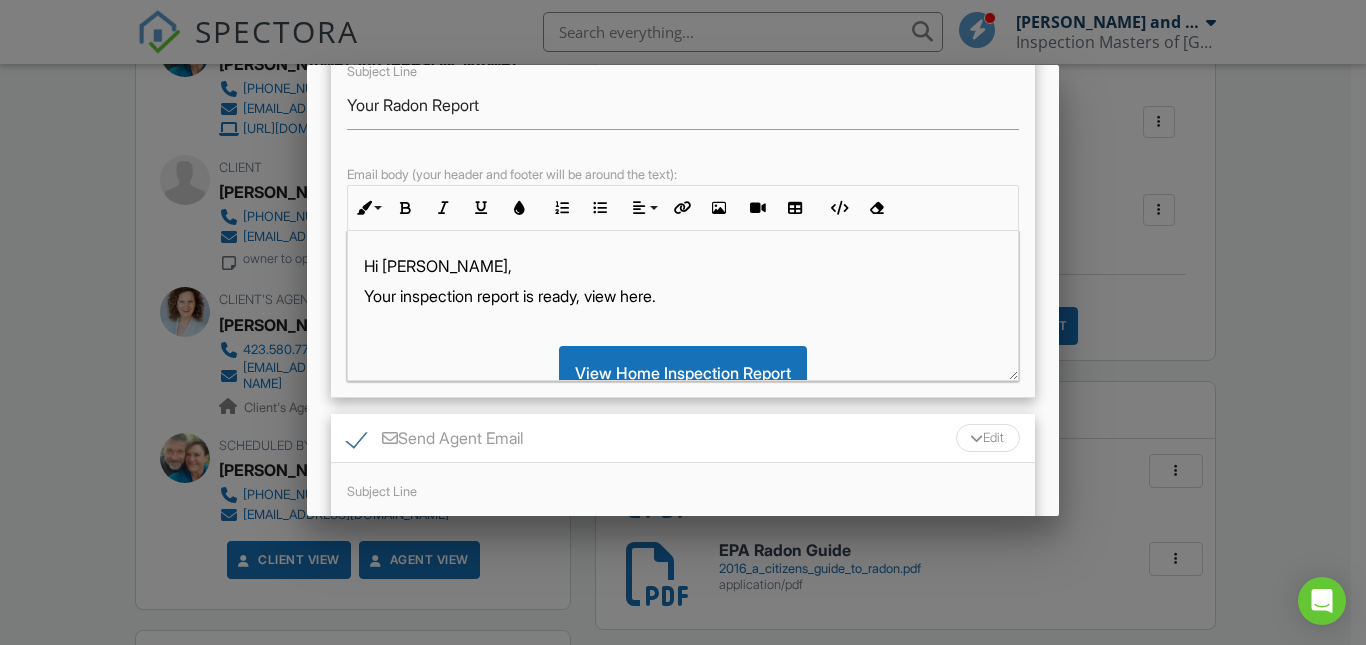click on "Your inspection report is ready, view here." at bounding box center (682, 296) 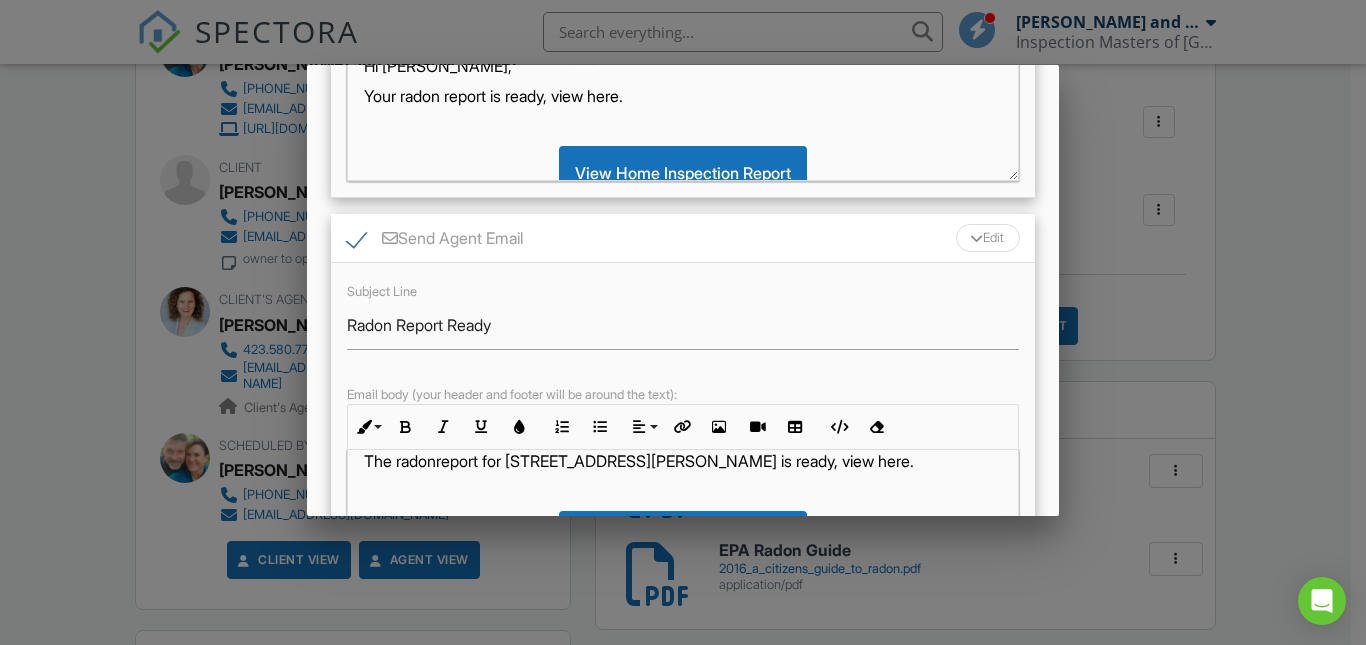scroll, scrollTop: 504, scrollLeft: 0, axis: vertical 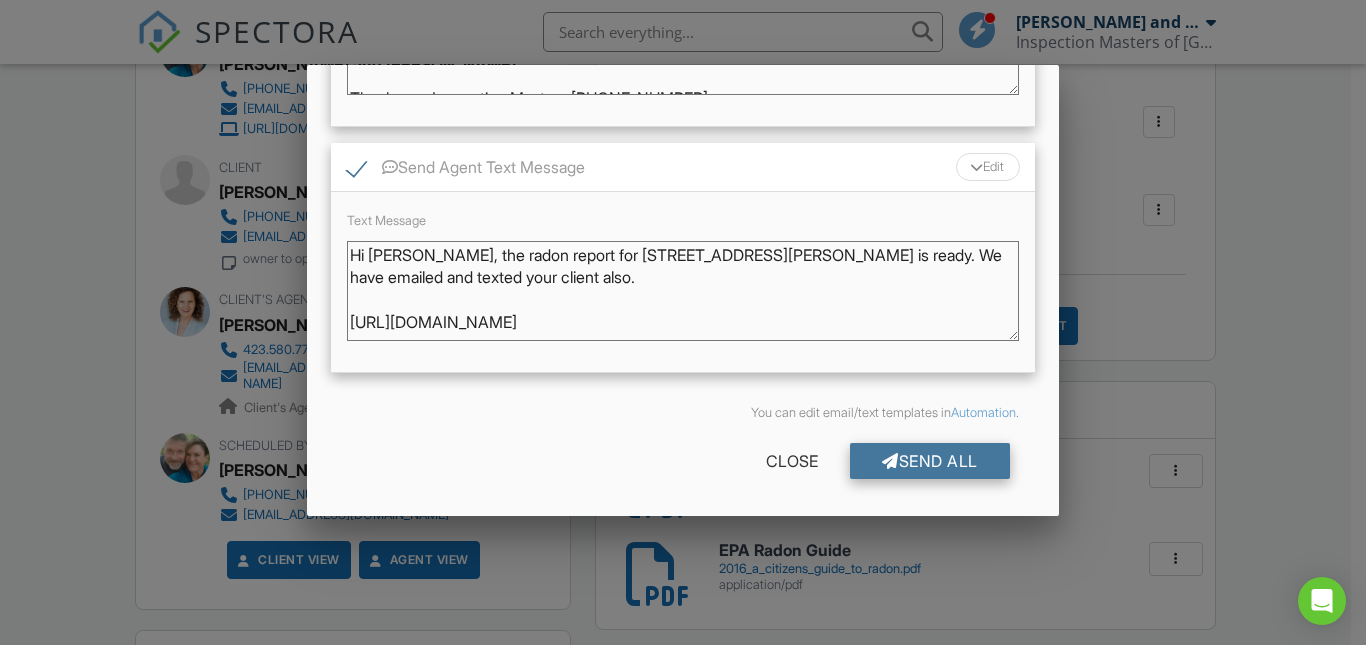 click on "Send All" at bounding box center (930, 461) 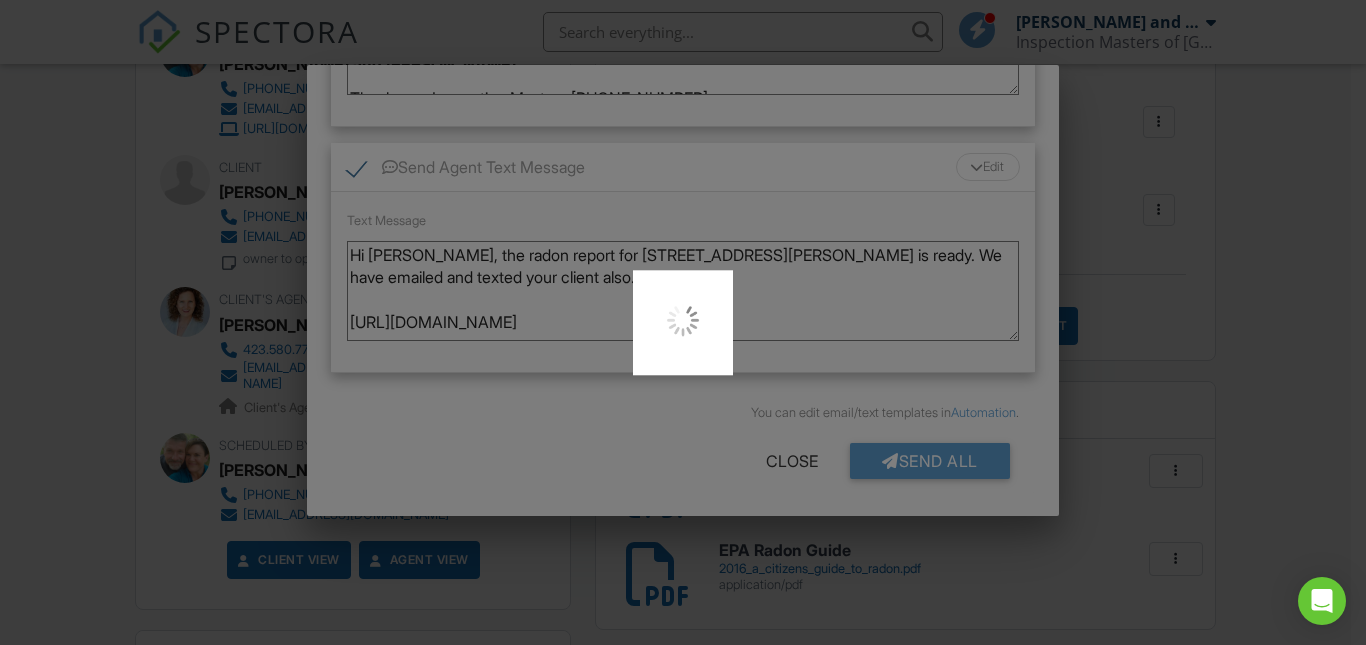 click at bounding box center (683, 322) 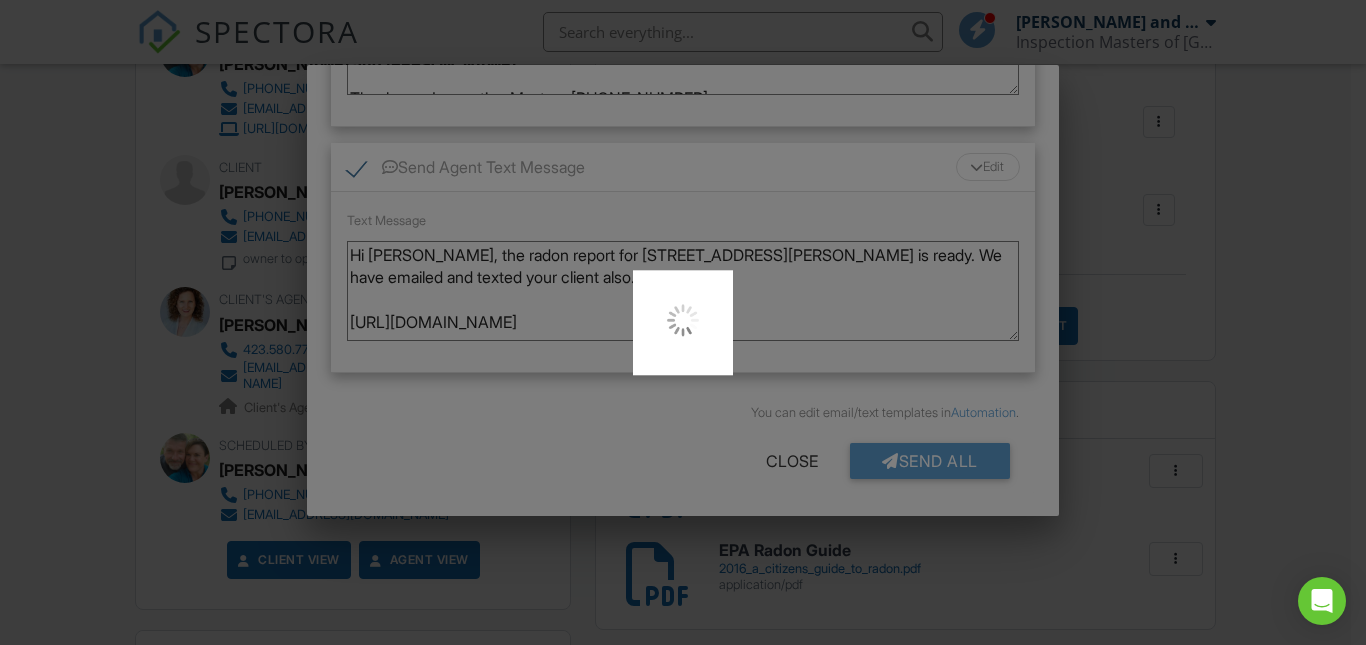 click at bounding box center [683, 322] 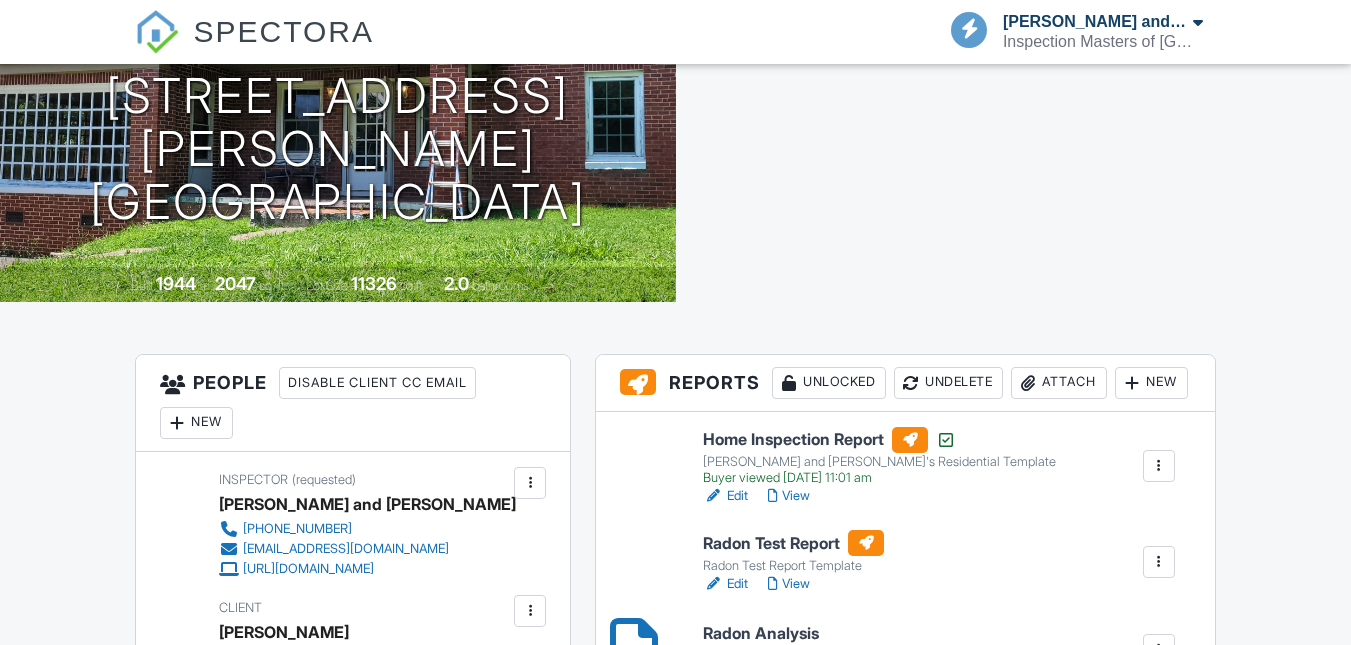 scroll, scrollTop: 298, scrollLeft: 0, axis: vertical 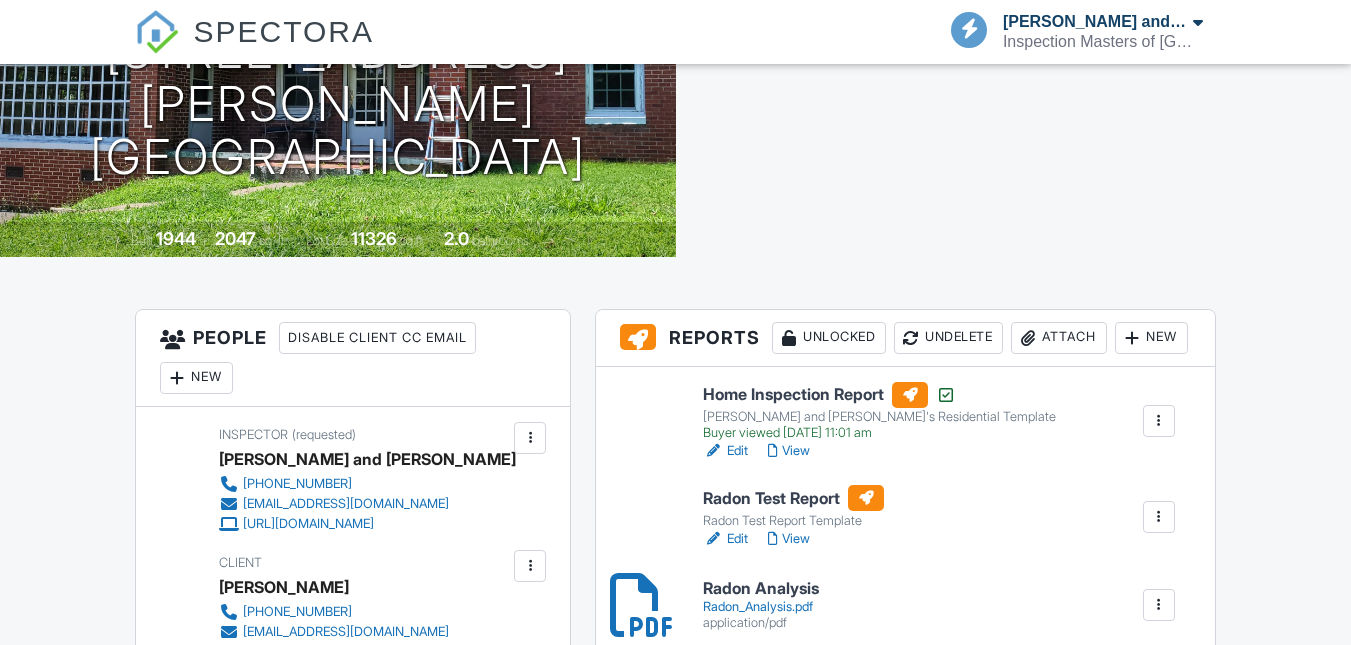 click on "Home Inspection Report
Andy and Monica's Residential Template
Buyer viewed 07/11/2025 11:01 am
Edit
View
Copy
Reinspection Report
View Log
RRB Log
Delete
Radon Test Report
Radon Test Report Template
Edit
View
Quick Publish
Copy
Delete
Radon Analysis
Radon_Analysis.pdf
application/pdf
Delete
Published at 07/09/2025  7:48 PM
Resend Email/Text" at bounding box center [905, 561] 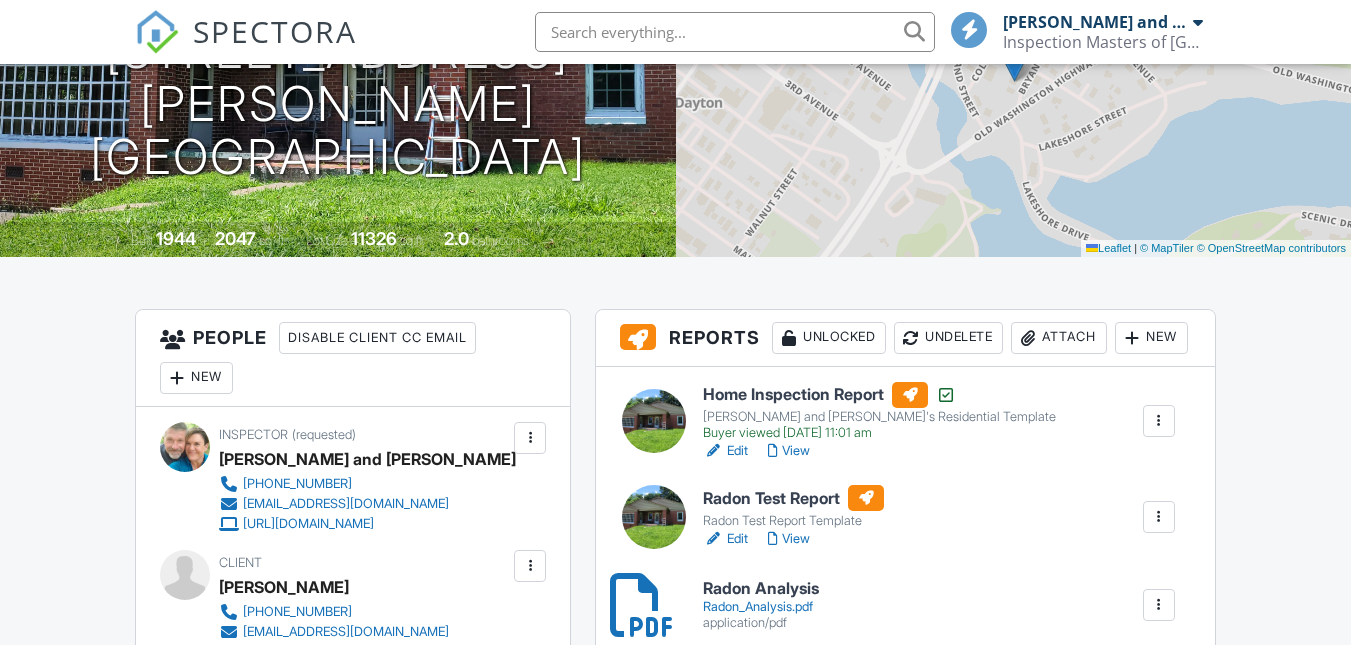 scroll, scrollTop: 754, scrollLeft: 0, axis: vertical 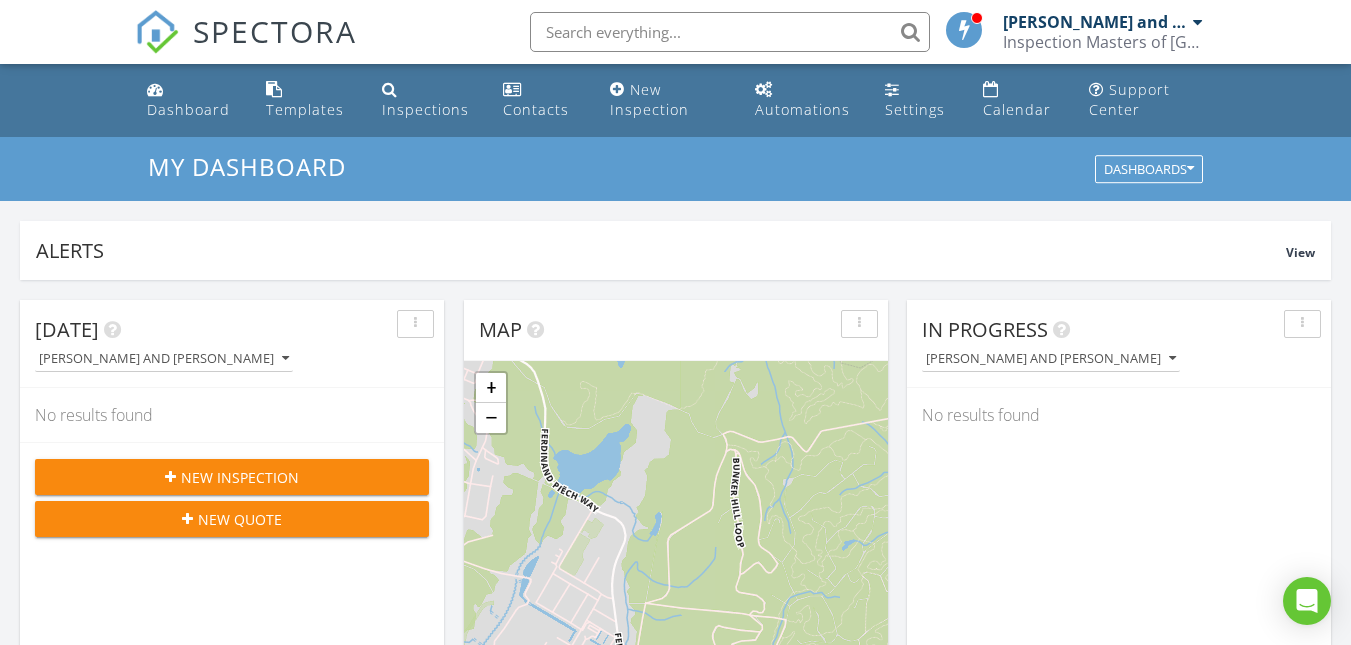 click at bounding box center [730, 32] 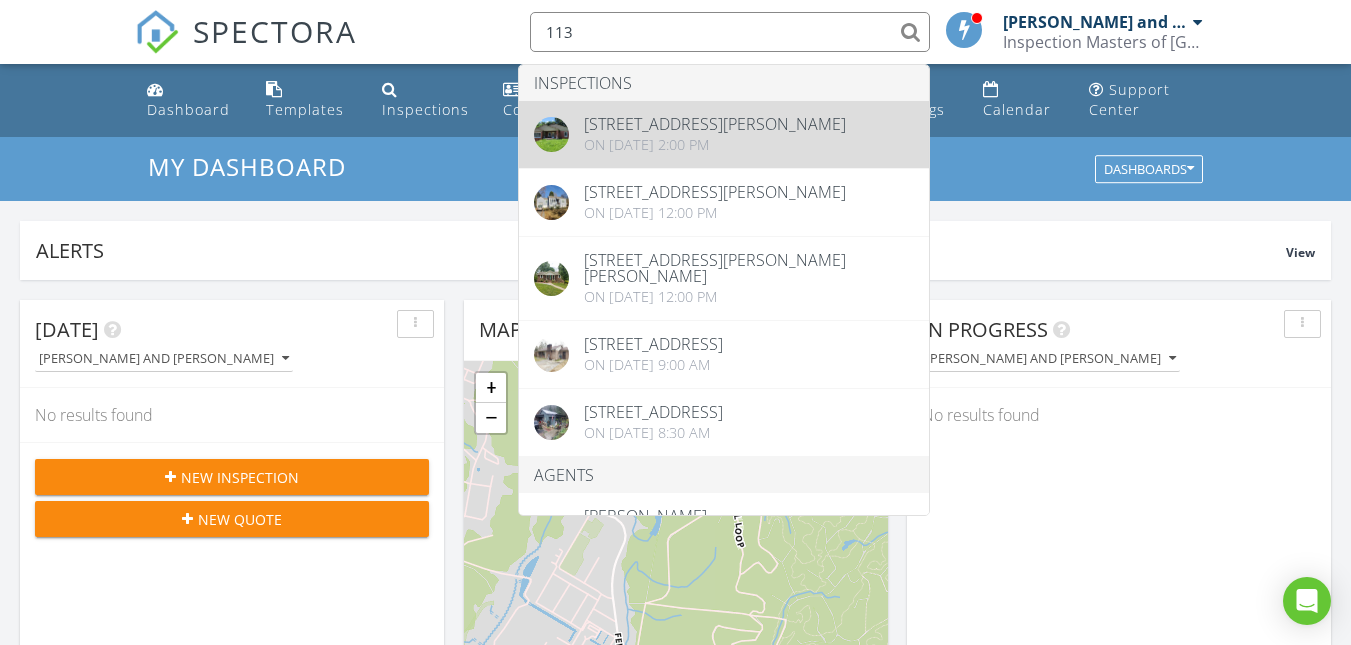 type on "113" 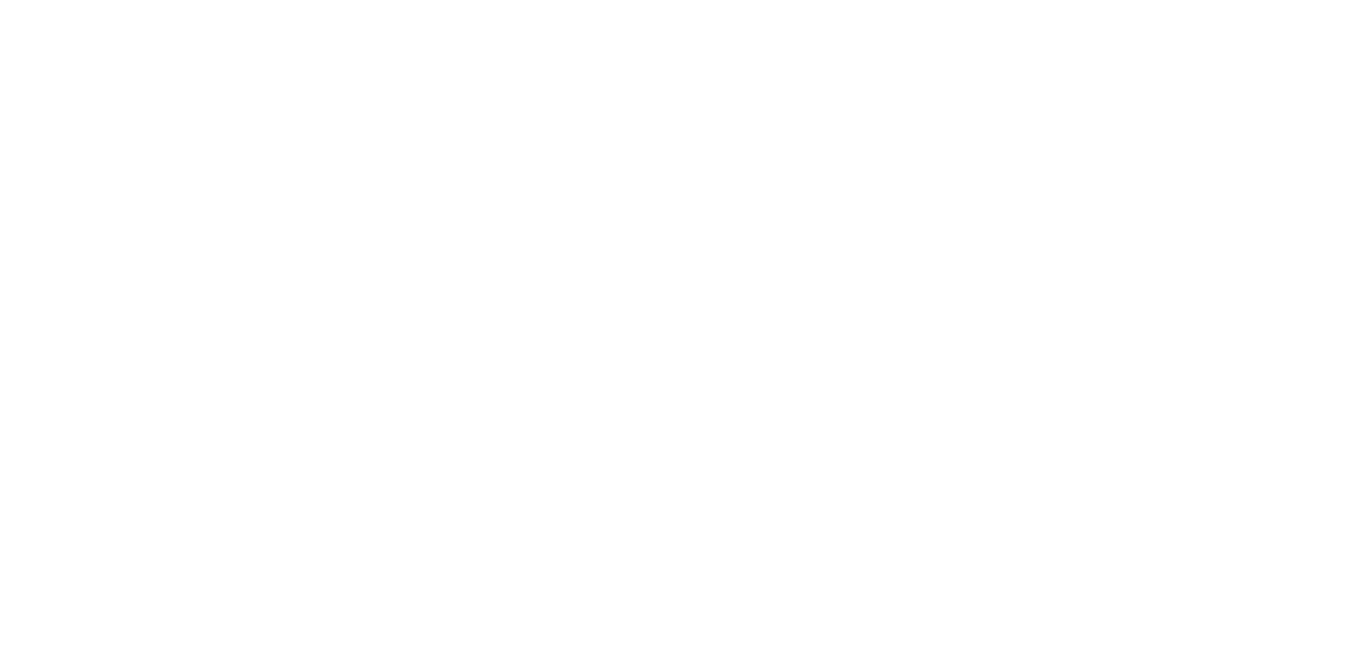 scroll, scrollTop: 0, scrollLeft: 0, axis: both 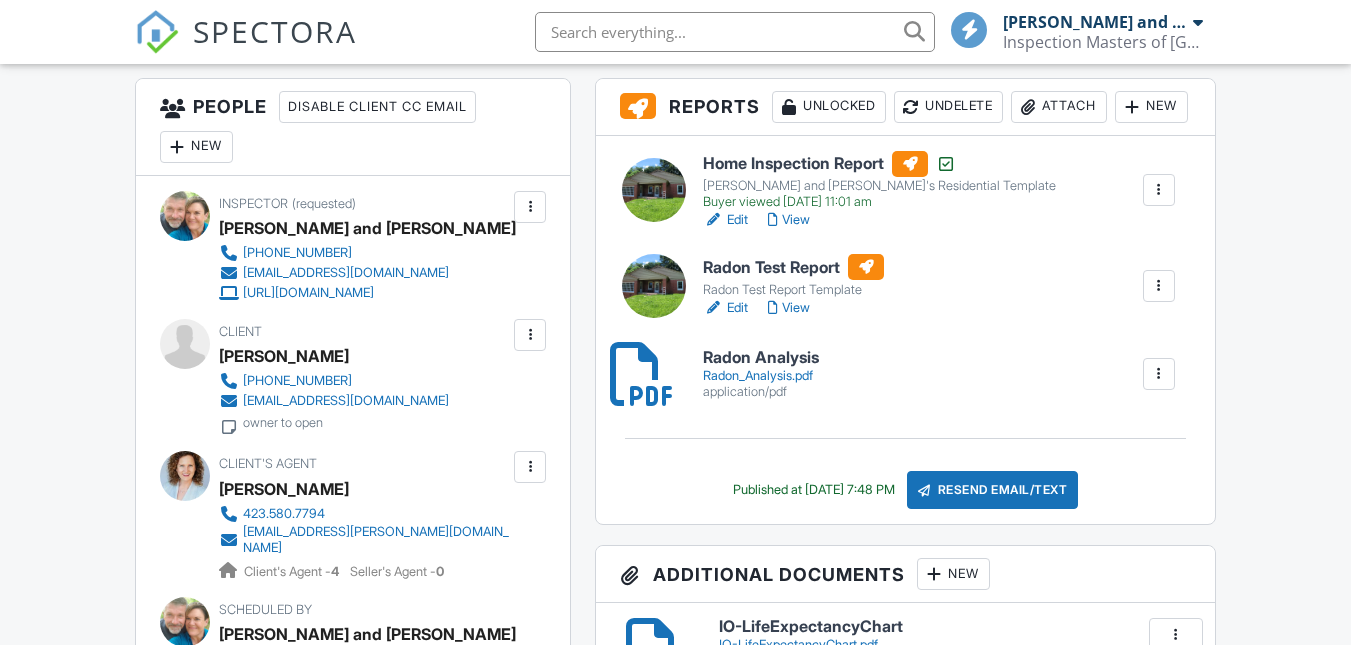 click on "View" at bounding box center [789, 308] 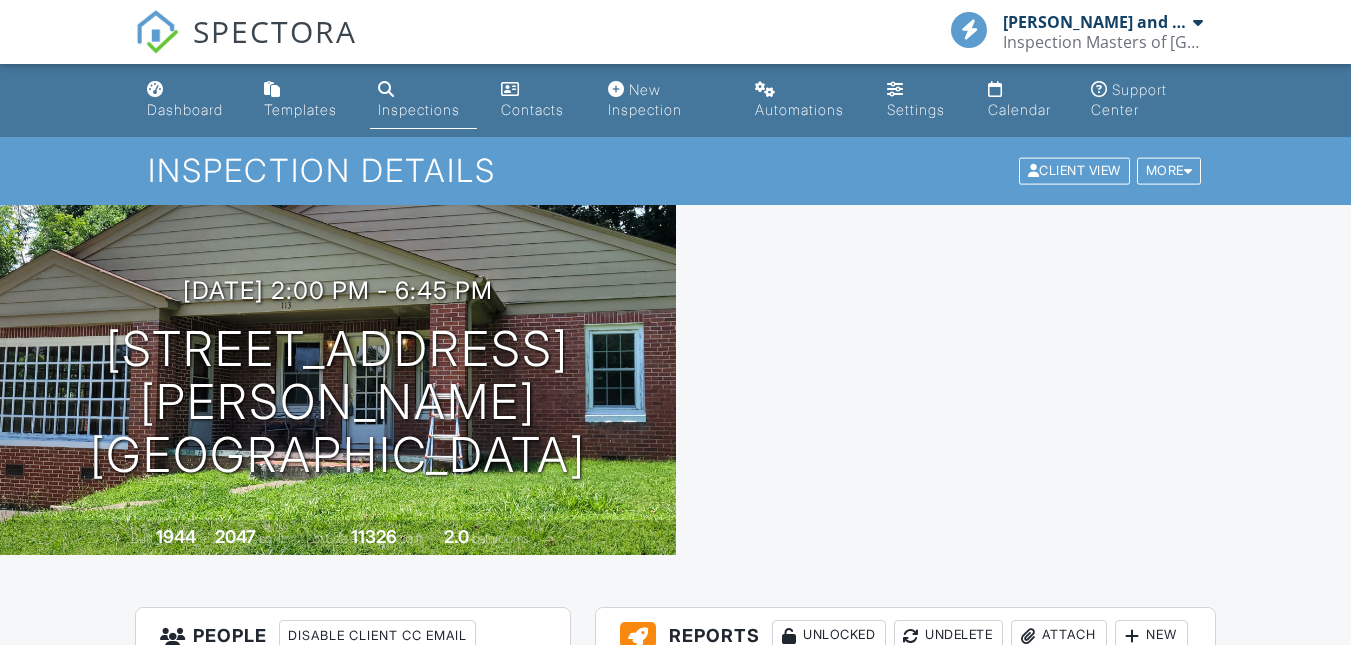 scroll, scrollTop: 0, scrollLeft: 0, axis: both 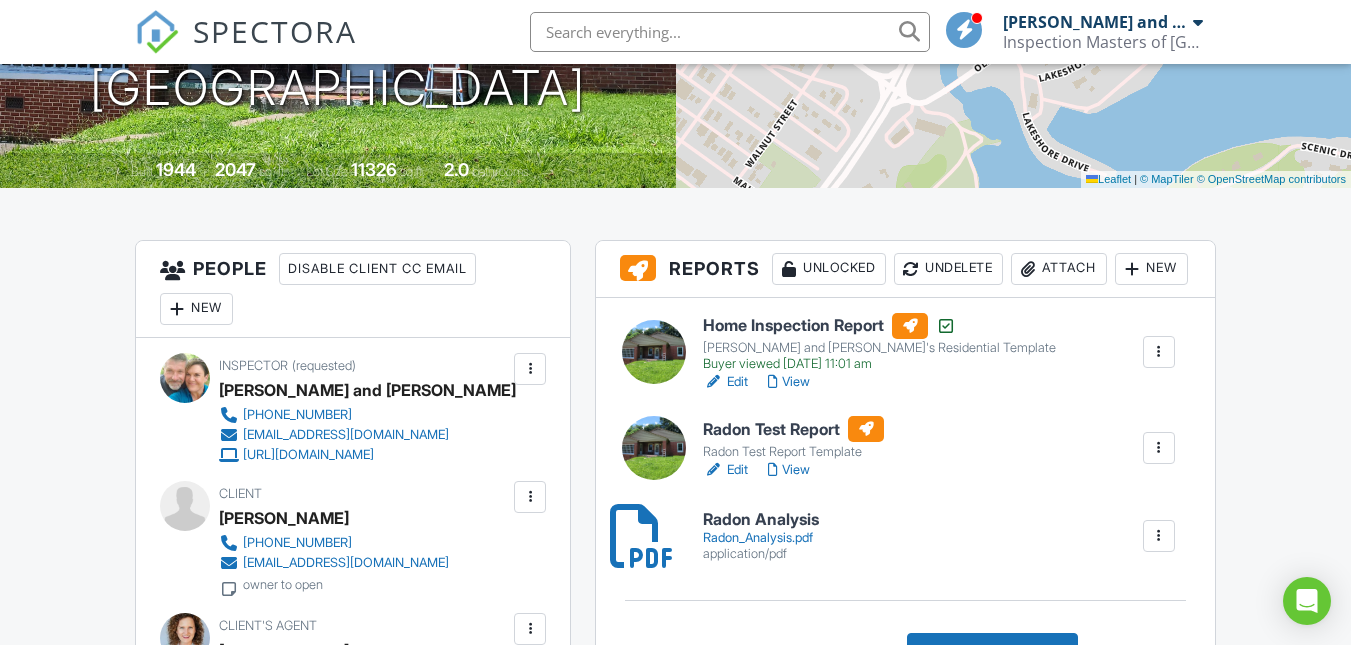click on "View" at bounding box center [789, 470] 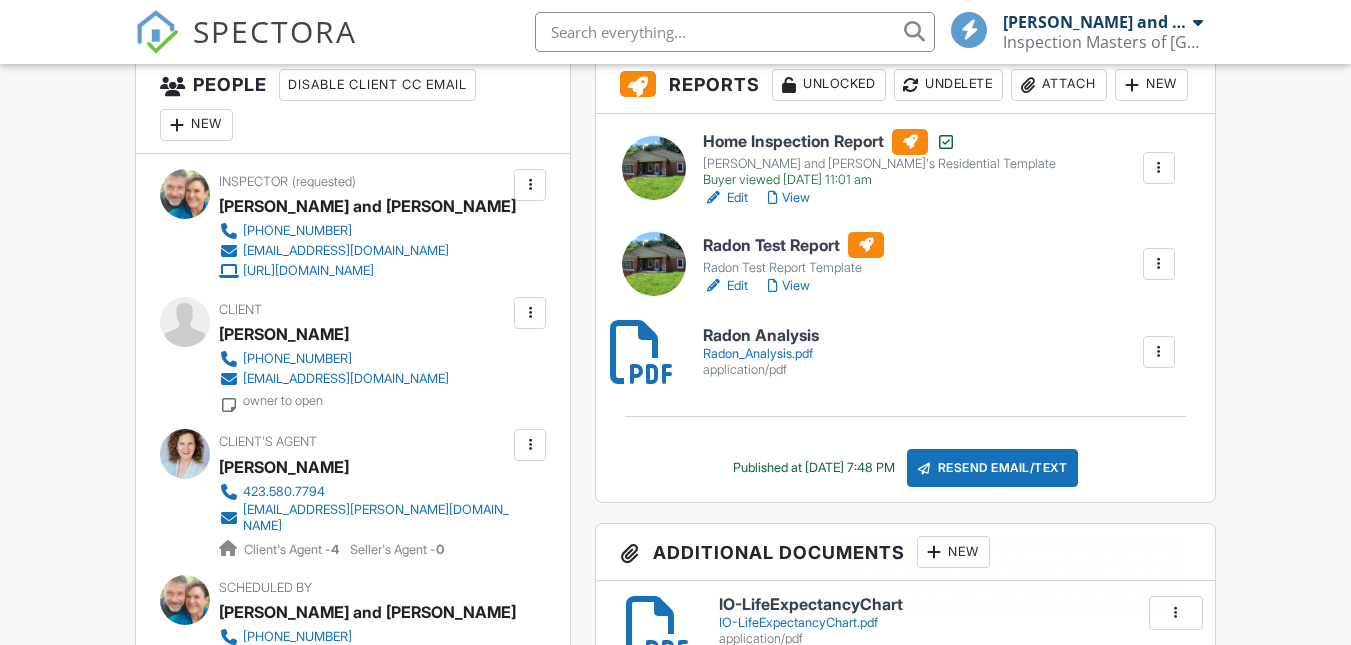 scroll, scrollTop: 551, scrollLeft: 0, axis: vertical 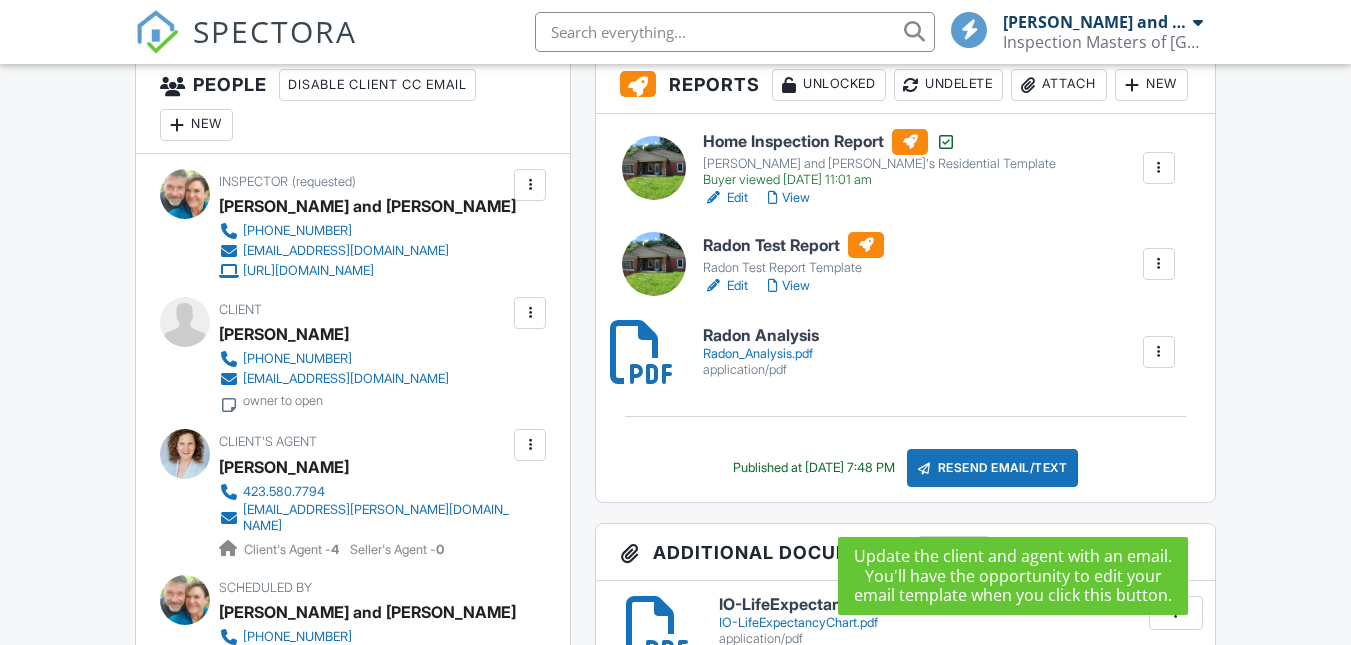 click on "Resend Email/Text" at bounding box center [993, 468] 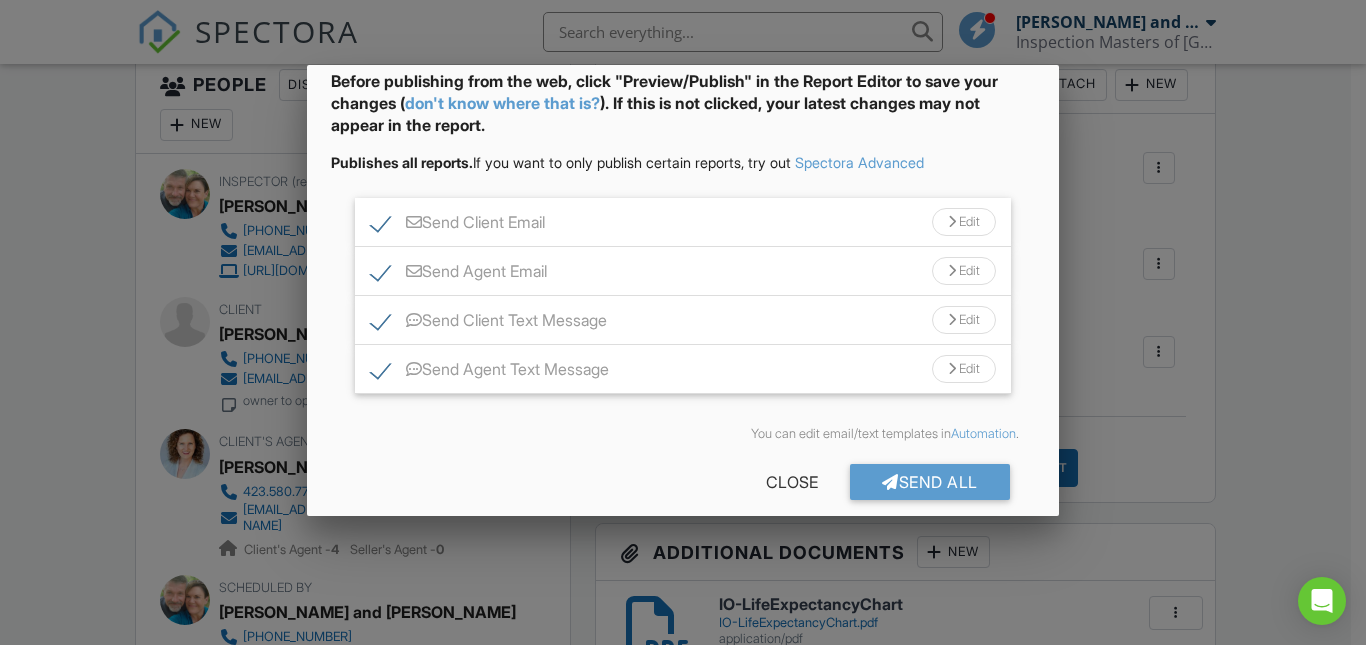 scroll, scrollTop: 115, scrollLeft: 0, axis: vertical 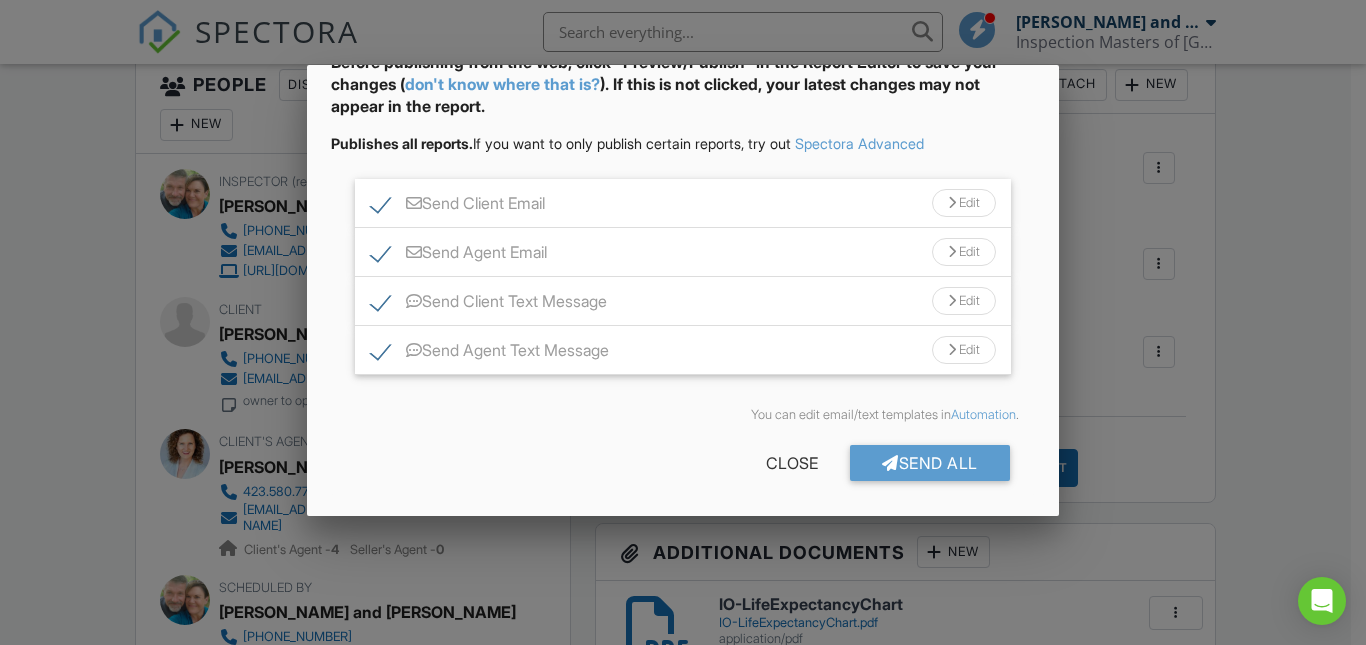 click on "Edit" at bounding box center [964, 350] 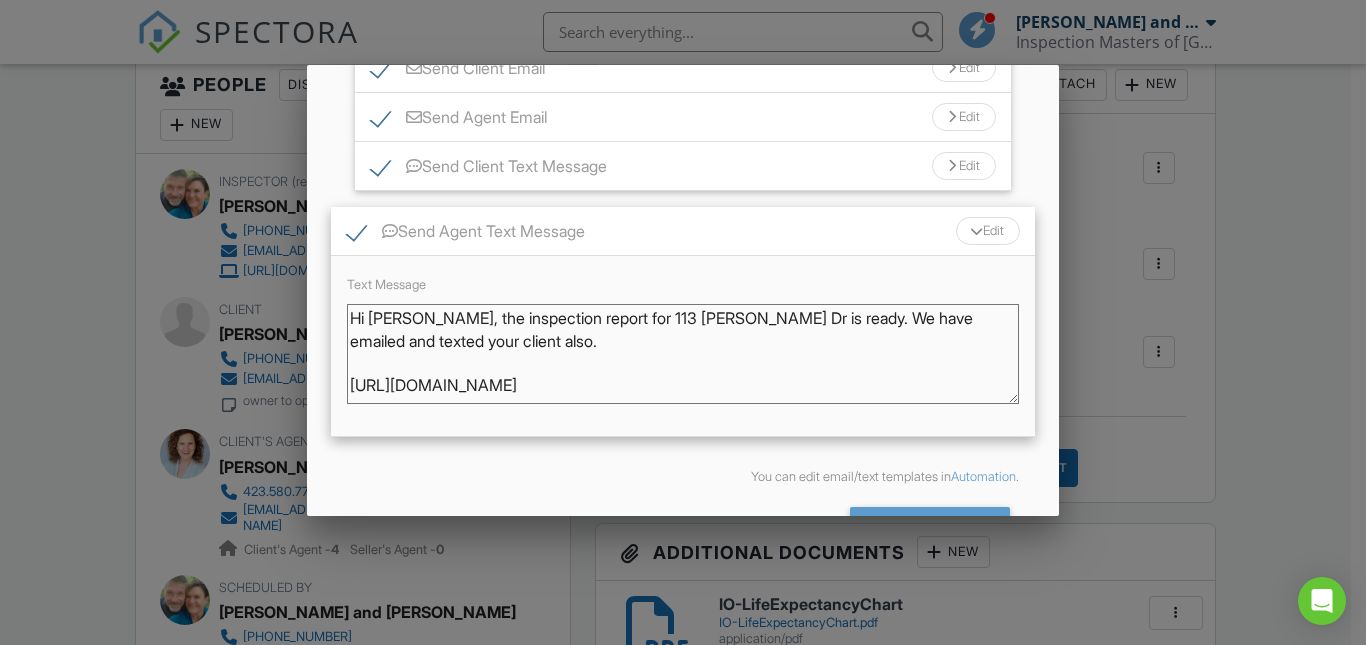 scroll, scrollTop: 265, scrollLeft: 0, axis: vertical 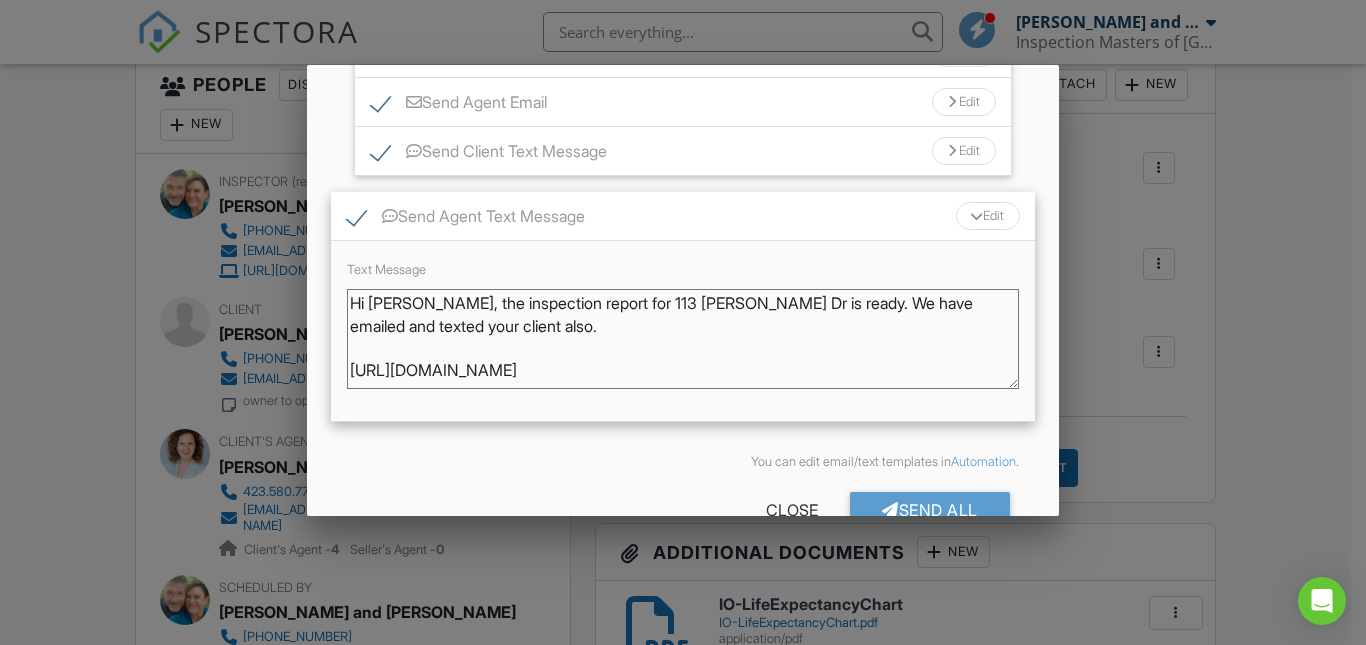 click on "Hi [PERSON_NAME], the inspection report for 113 [PERSON_NAME] Dr is ready. We have emailed and texted your client also.
[URL][DOMAIN_NAME]
Thank you, Inspection Masters  [PHONE_NUMBER]" at bounding box center [682, 339] 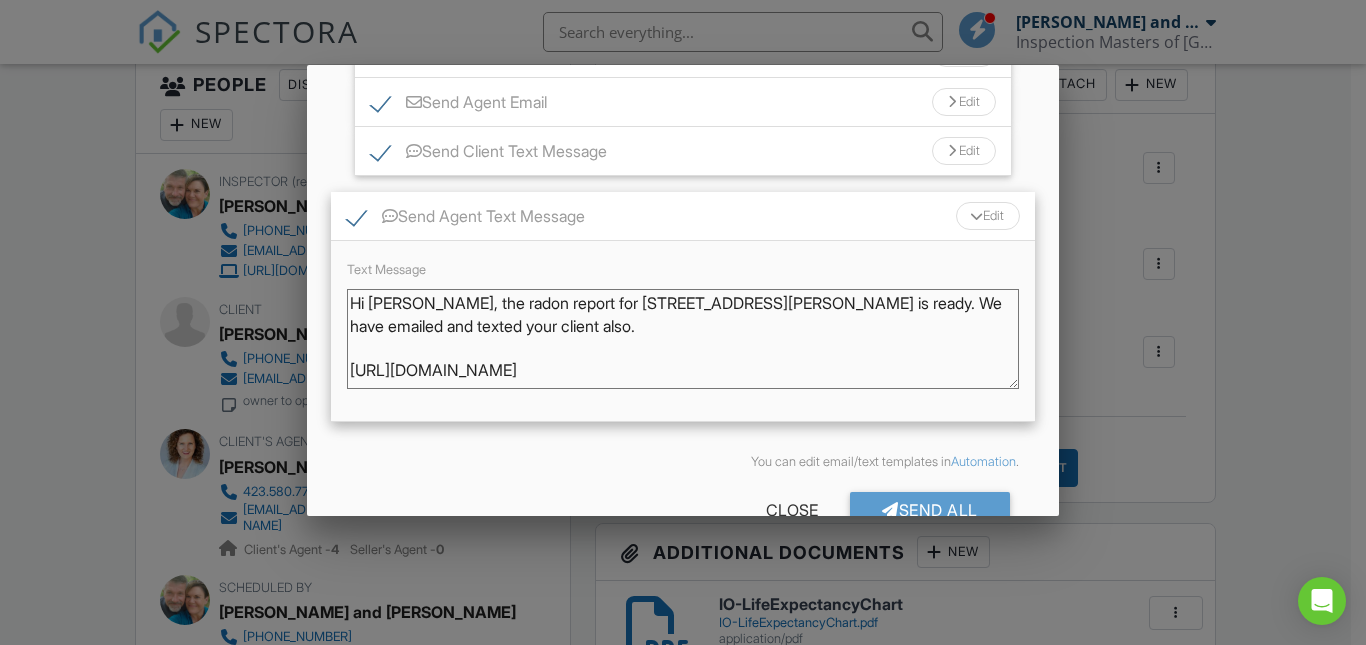 type on "Hi [PERSON_NAME], the radon report for [STREET_ADDRESS][PERSON_NAME] is ready. We have emailed and texted your client also.
[URL][DOMAIN_NAME]
Thank you, Inspection Masters  [PHONE_NUMBER]" 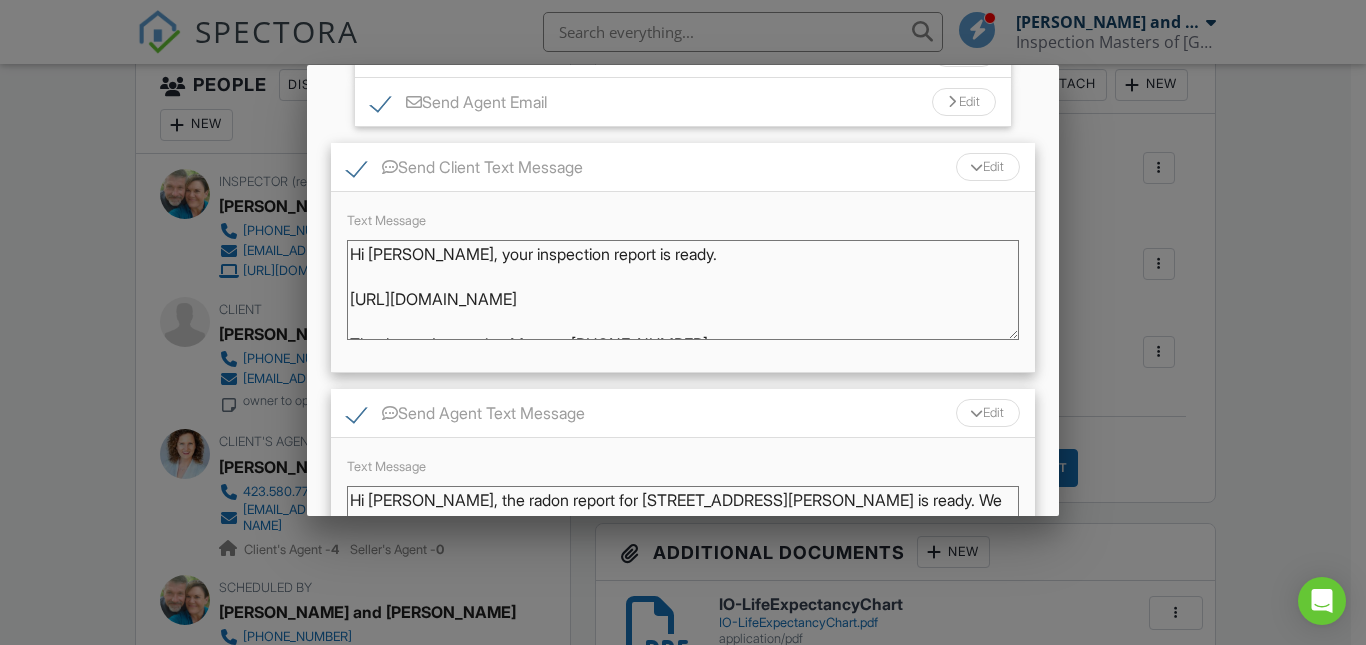 click on "Hi [PERSON_NAME], your inspection report is ready.
[URL][DOMAIN_NAME]
Thank you, Inspection Masters [PHONE_NUMBER]" at bounding box center [682, 290] 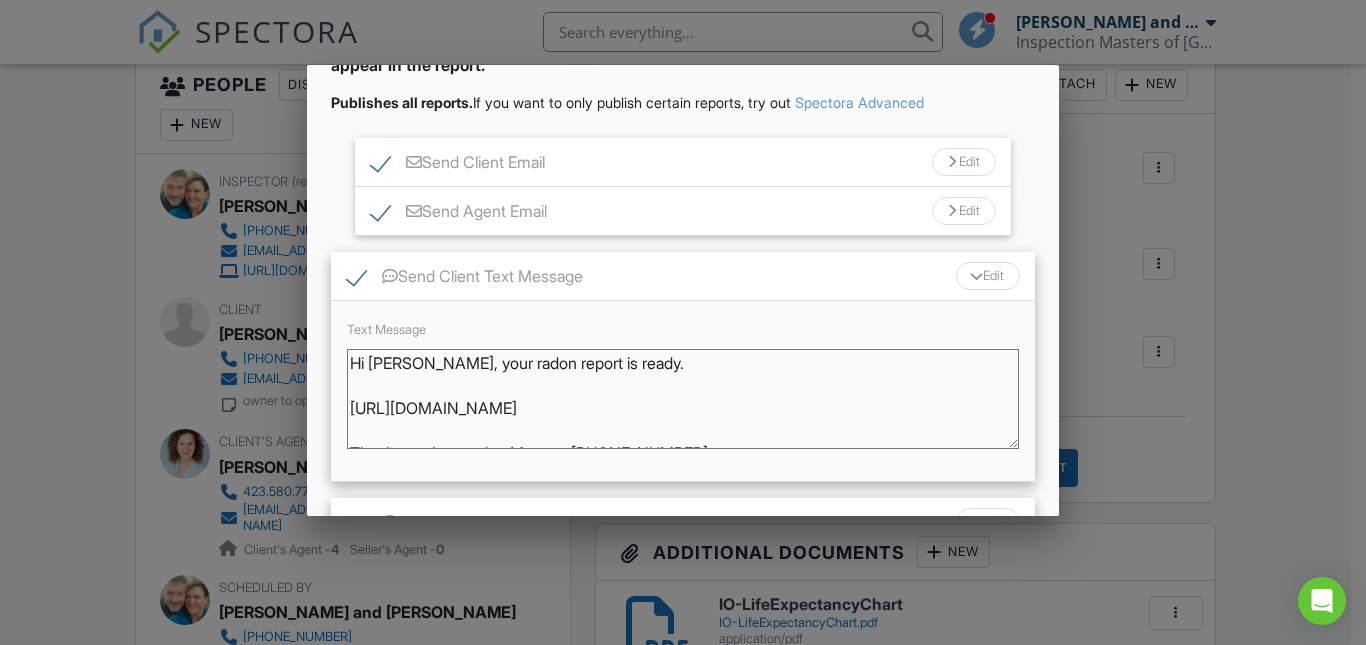 scroll, scrollTop: 154, scrollLeft: 0, axis: vertical 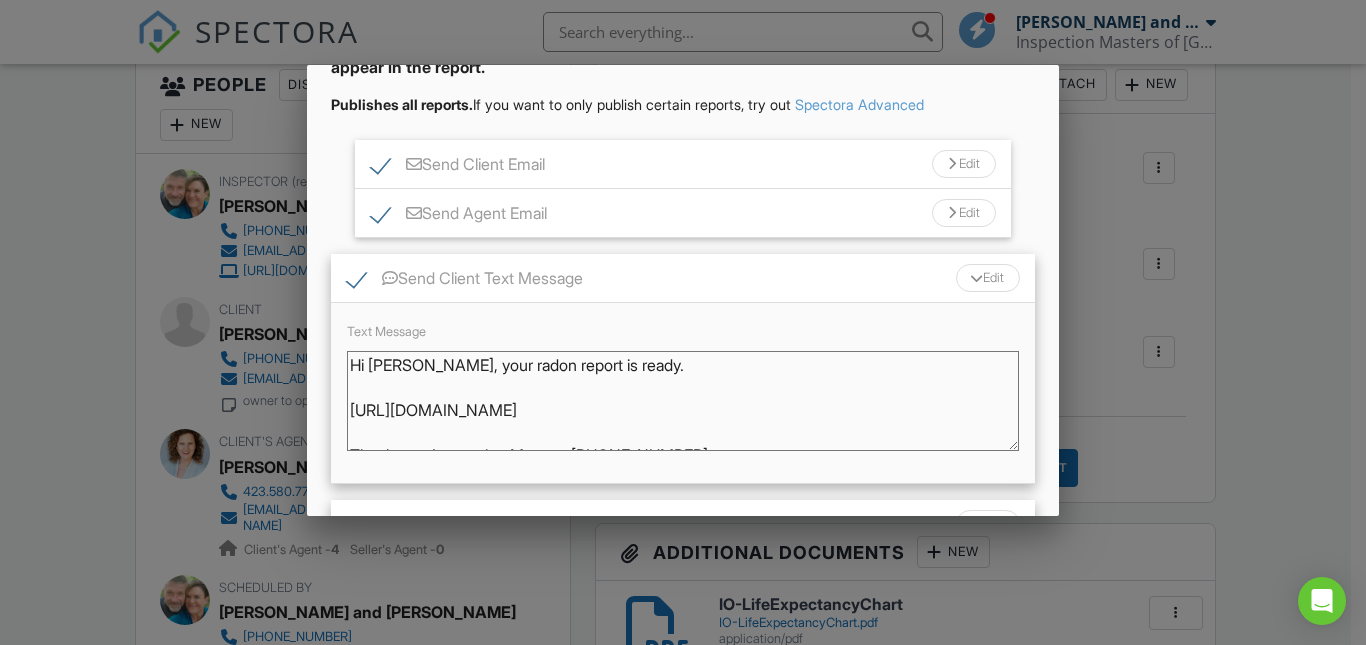 type on "Hi [PERSON_NAME], your radon report is ready.
[URL][DOMAIN_NAME]
Thank you, Inspection Masters [PHONE_NUMBER]" 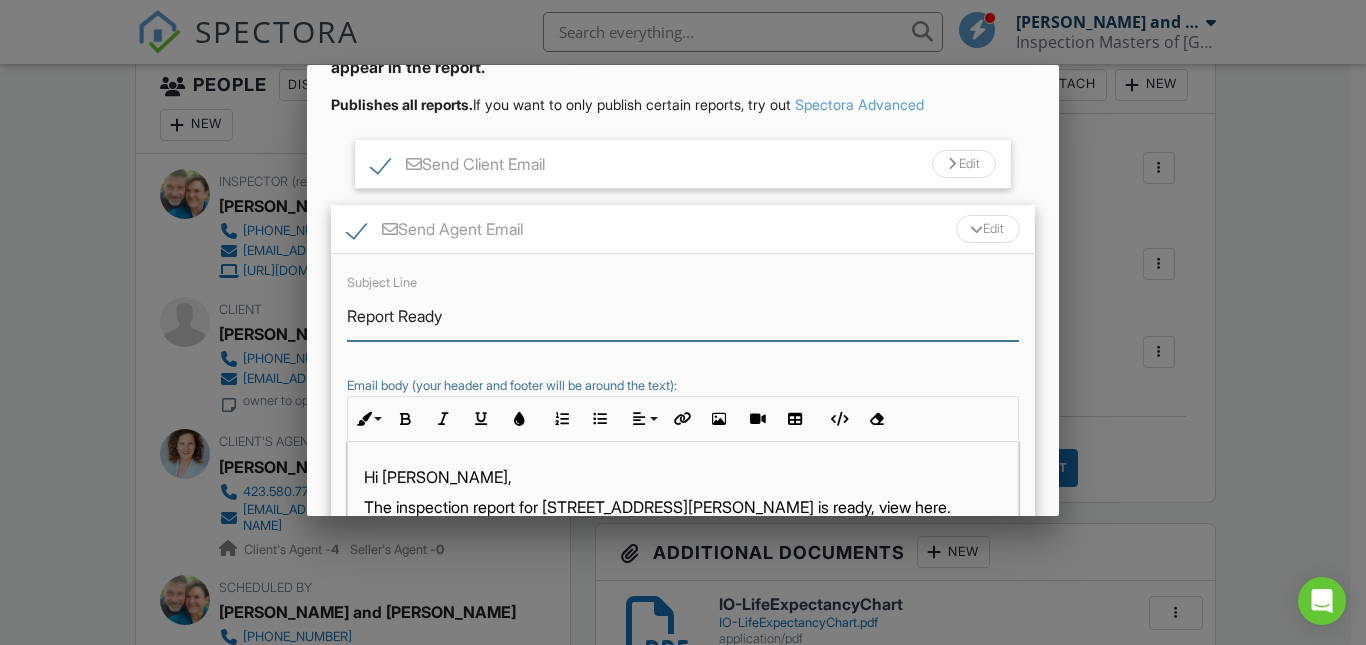click on "Report Ready" at bounding box center (682, 316) 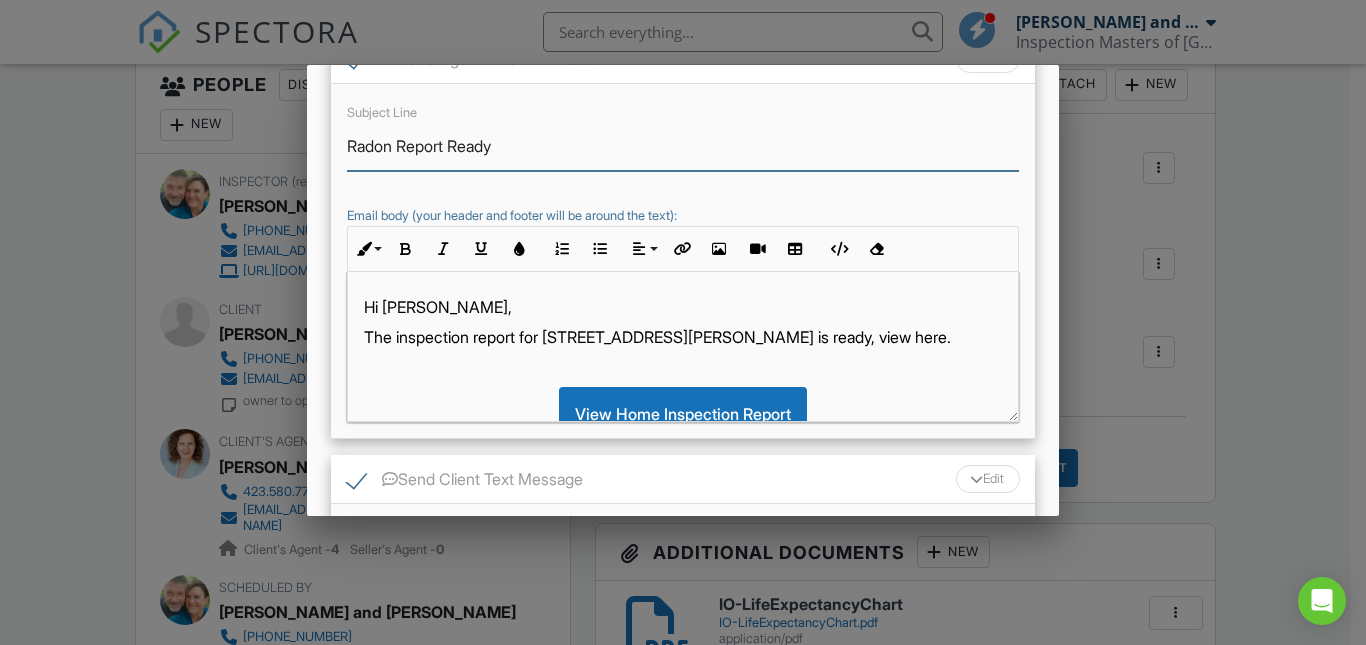 scroll, scrollTop: 350, scrollLeft: 0, axis: vertical 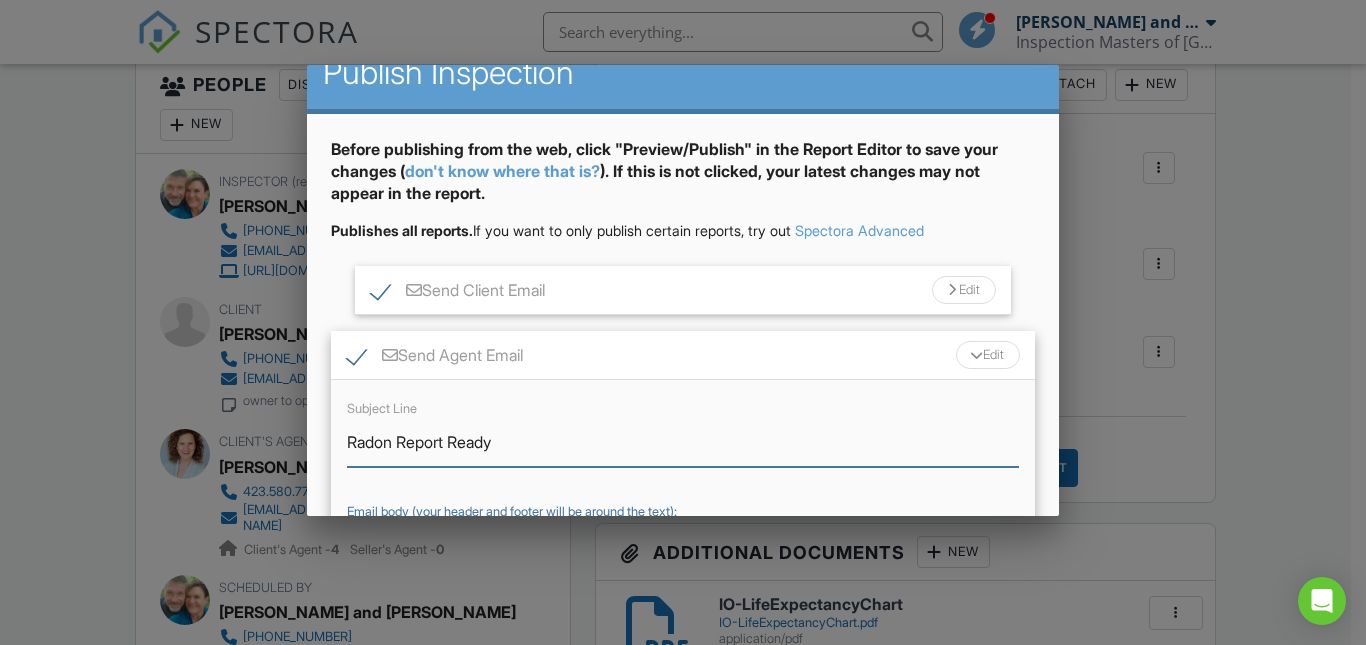 type on "Radon Report Ready" 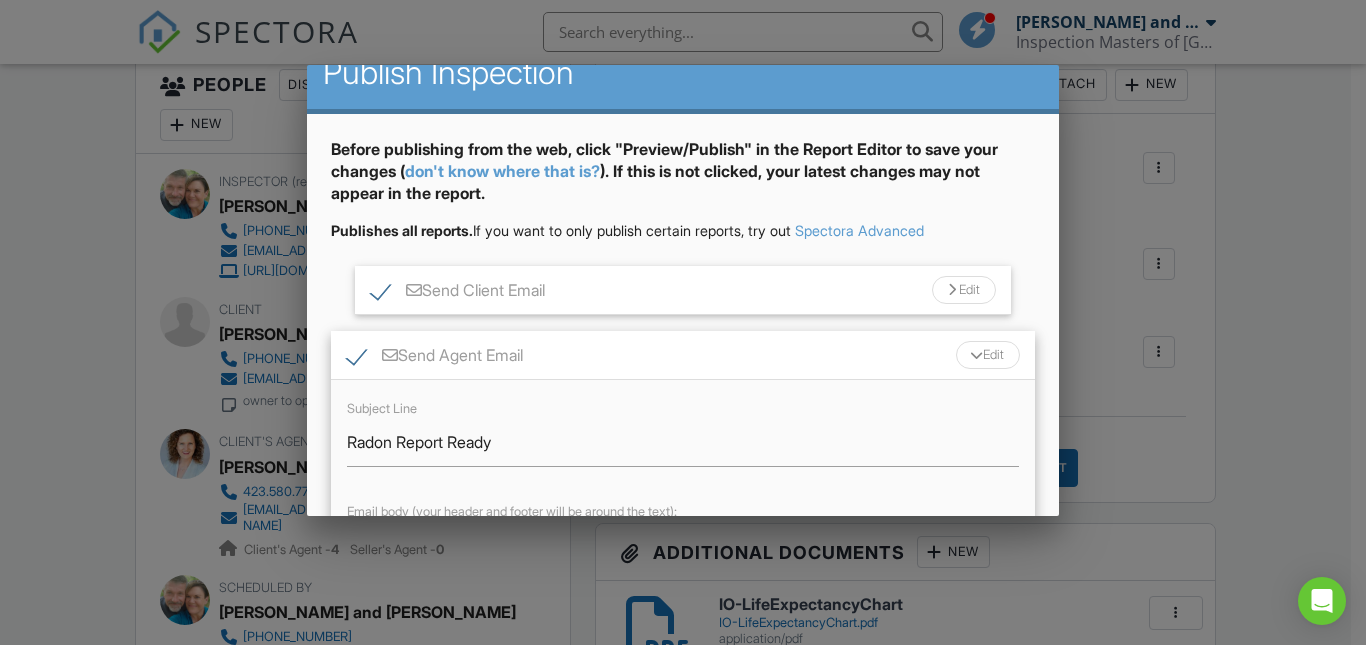 click at bounding box center [952, 290] 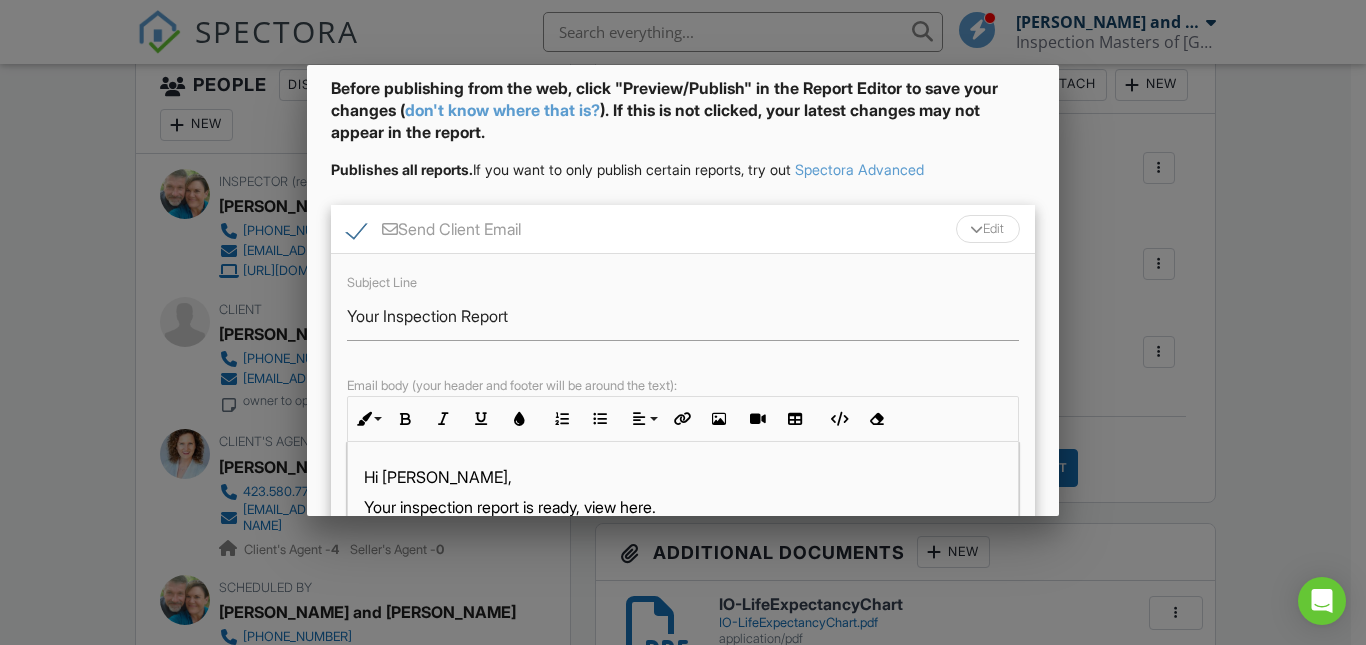 scroll, scrollTop: 102, scrollLeft: 0, axis: vertical 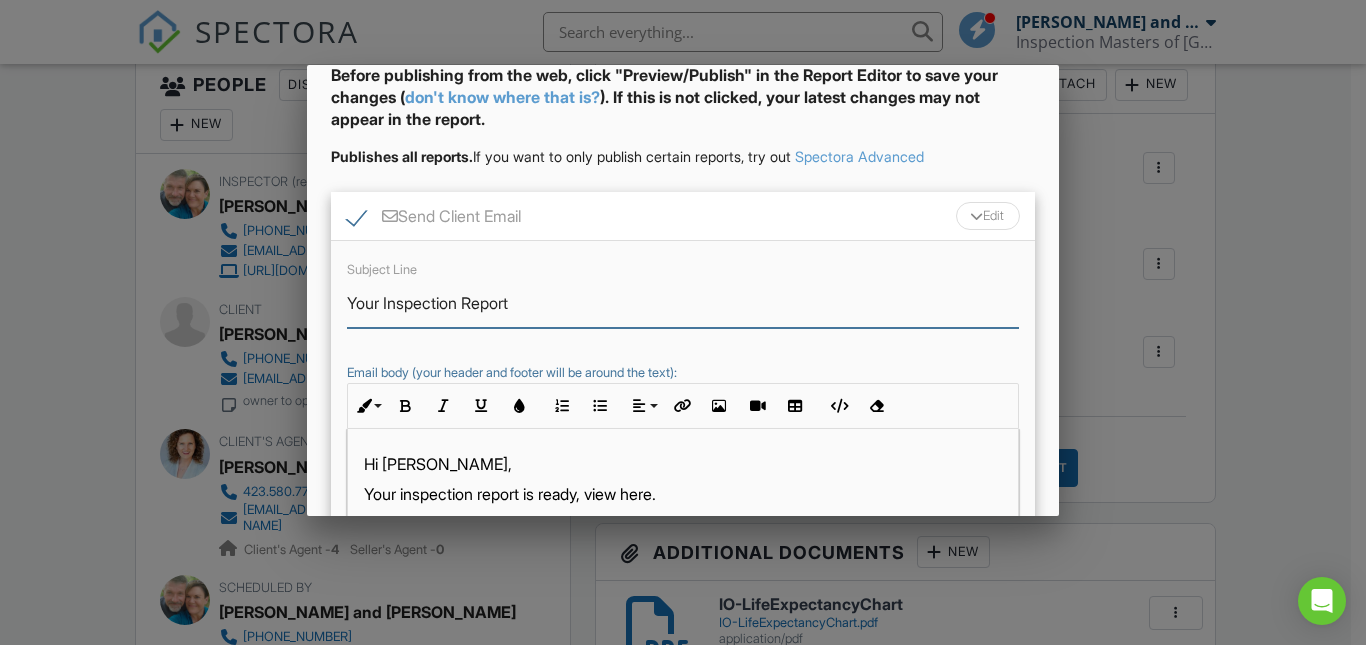 click on "Your Inspection Report" at bounding box center [682, 303] 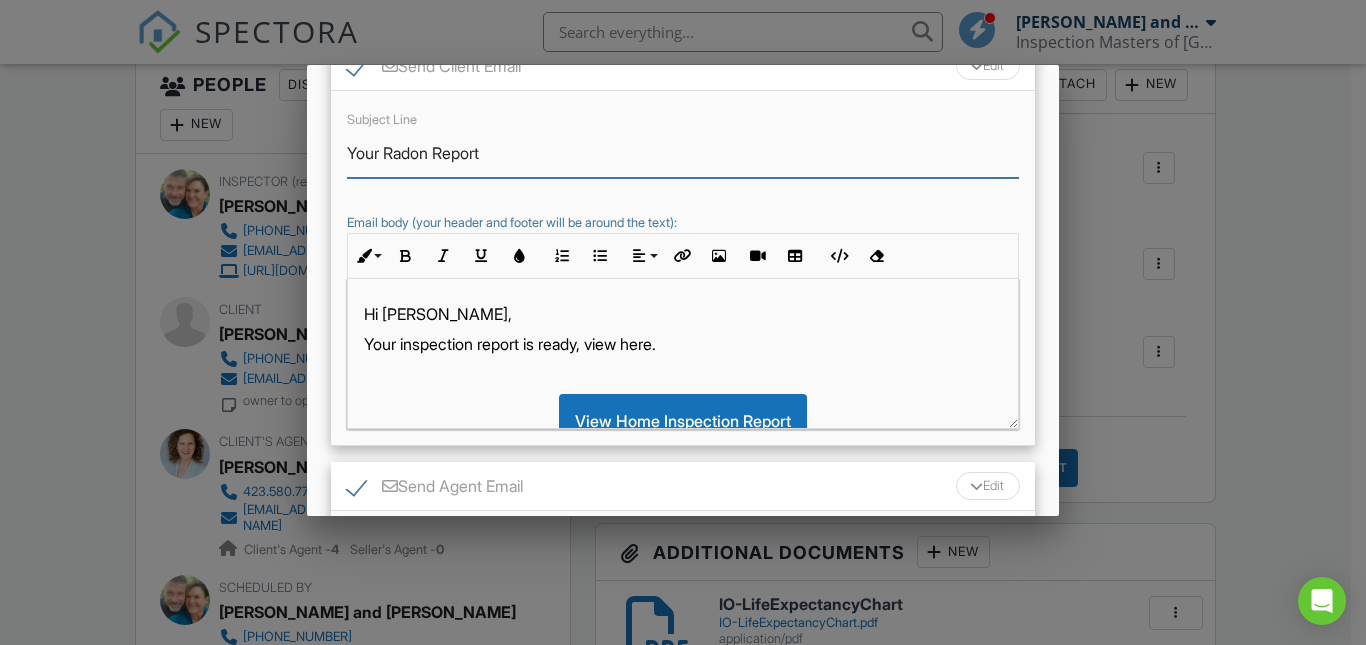 scroll, scrollTop: 276, scrollLeft: 0, axis: vertical 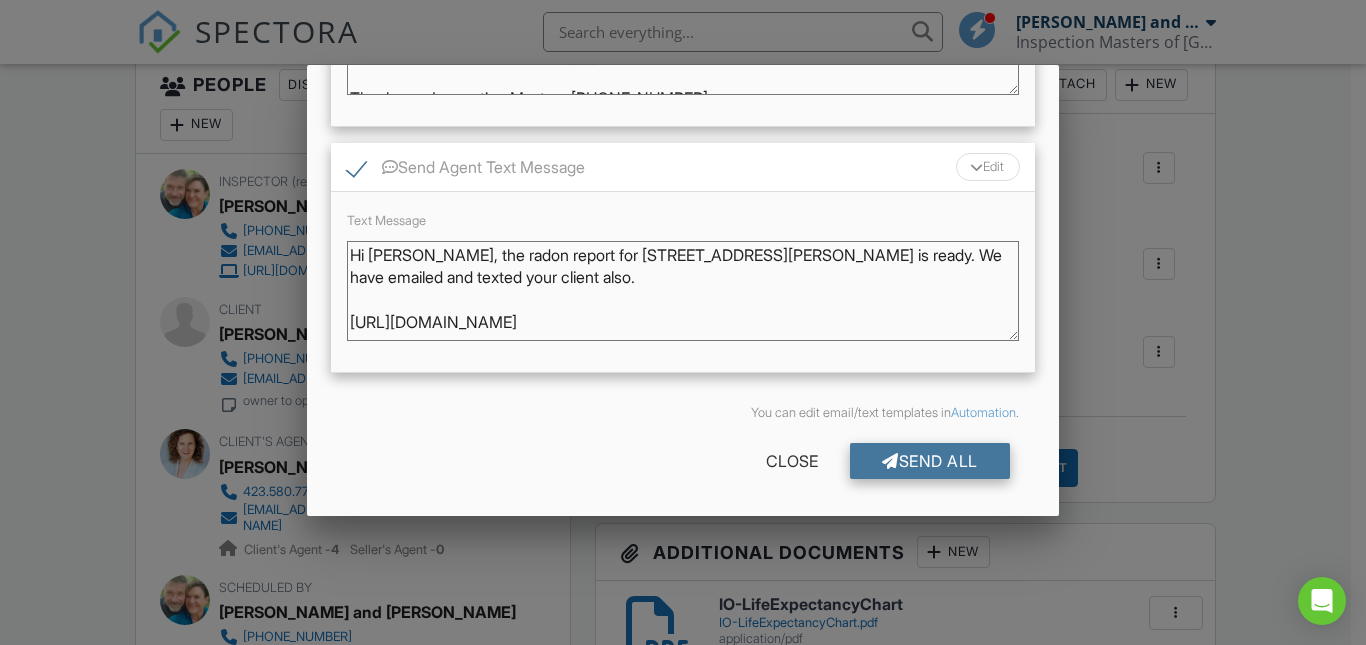 type on "Your Radon Report" 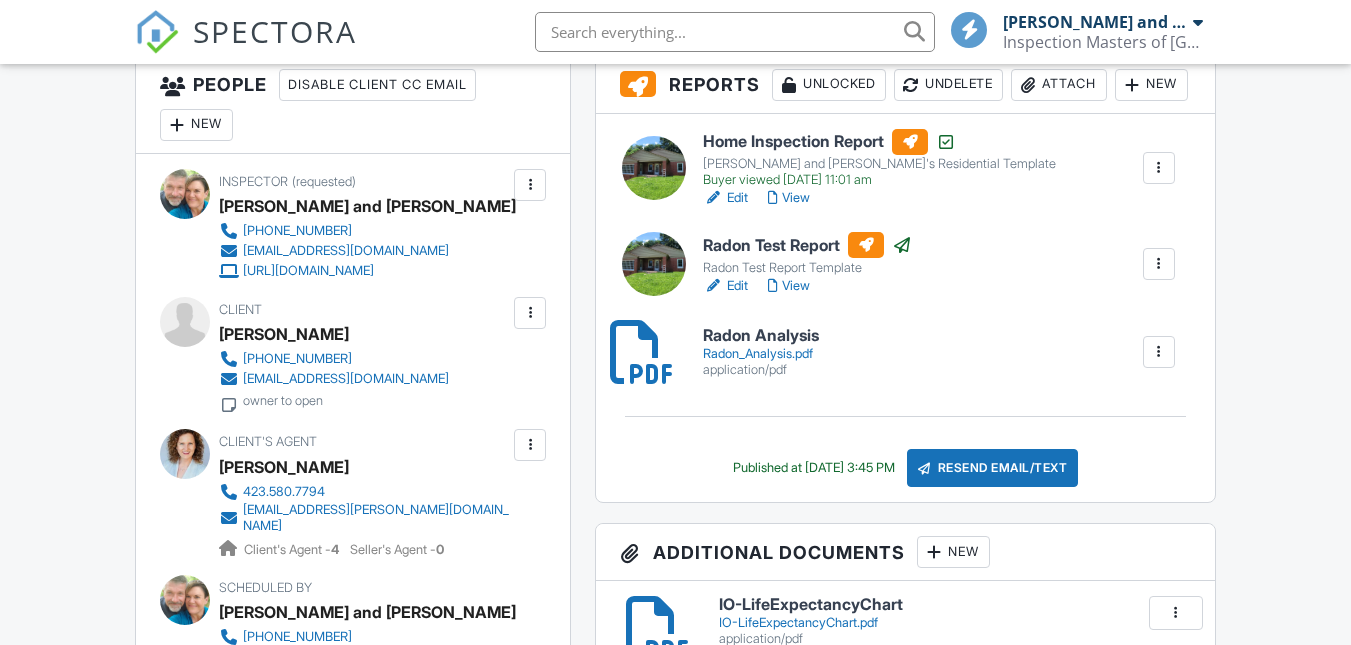 scroll, scrollTop: 551, scrollLeft: 0, axis: vertical 